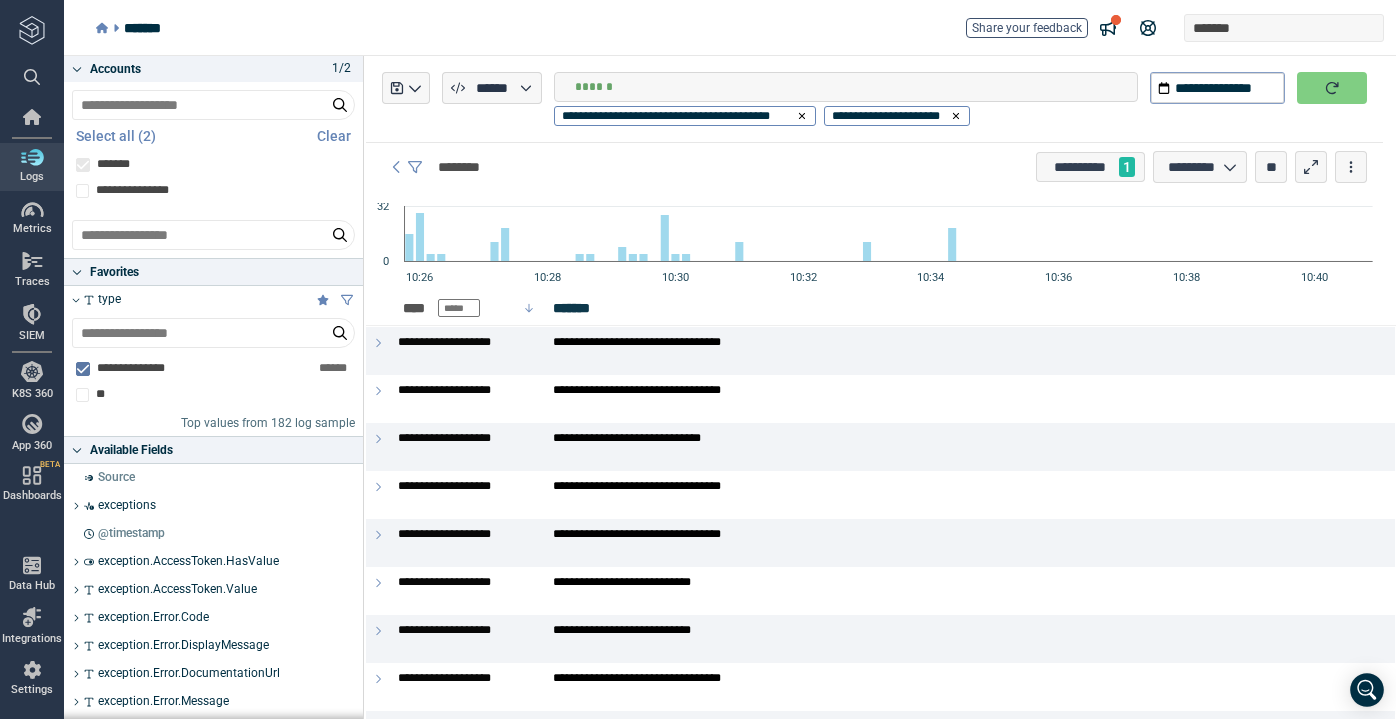 scroll, scrollTop: 0, scrollLeft: 0, axis: both 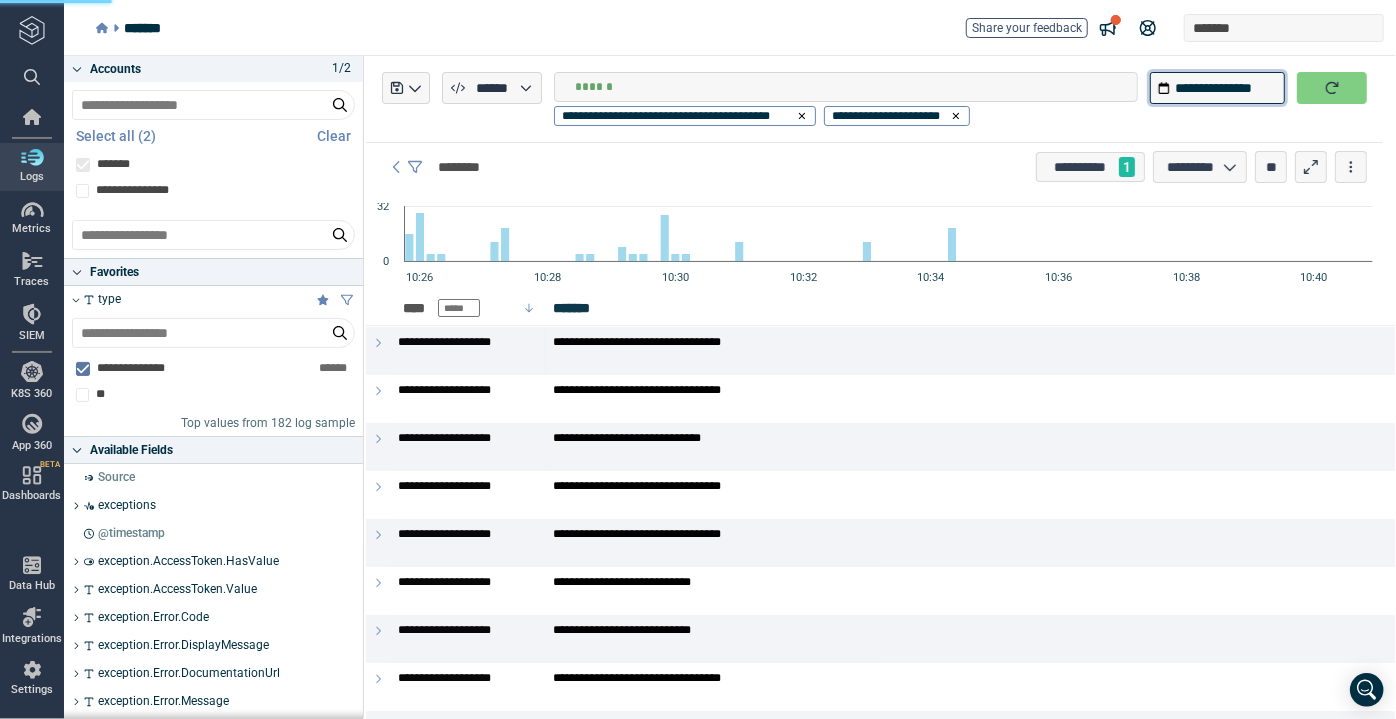 click on "**********" at bounding box center [1217, 88] 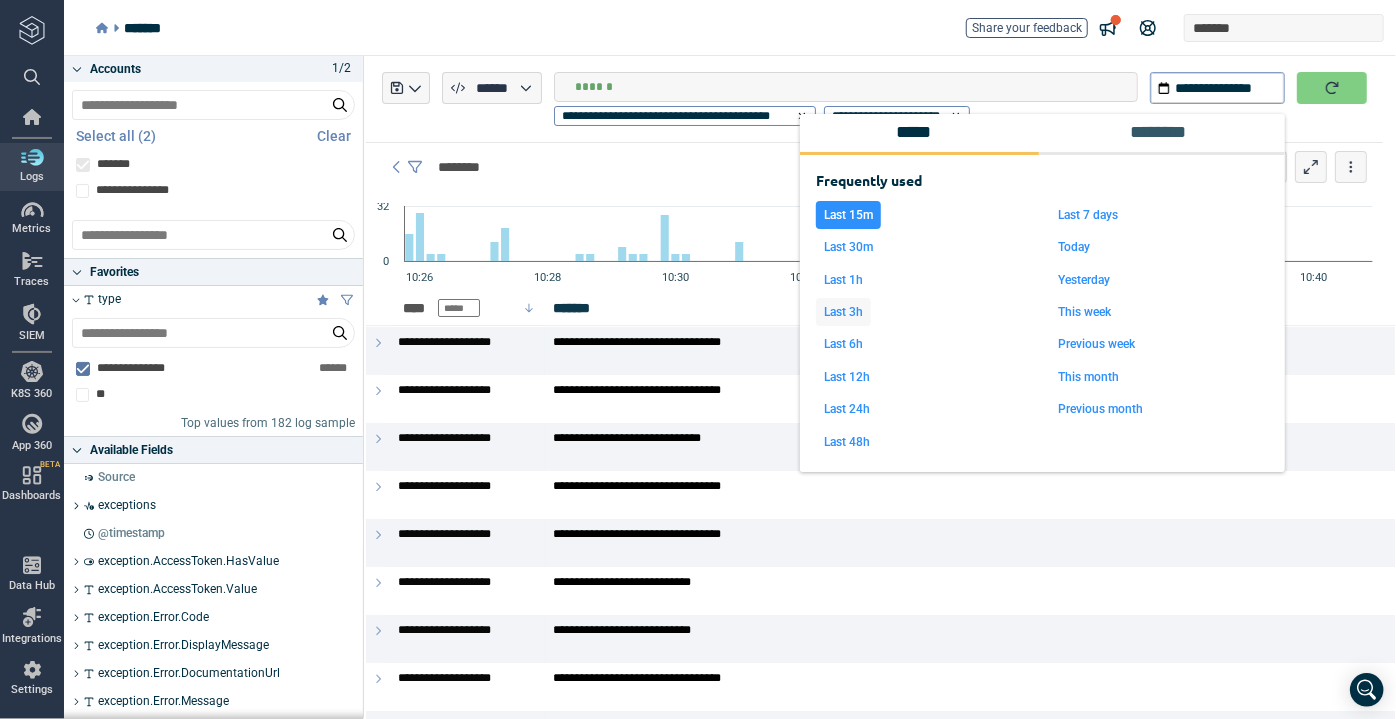click on "Last 3h" at bounding box center [843, 312] 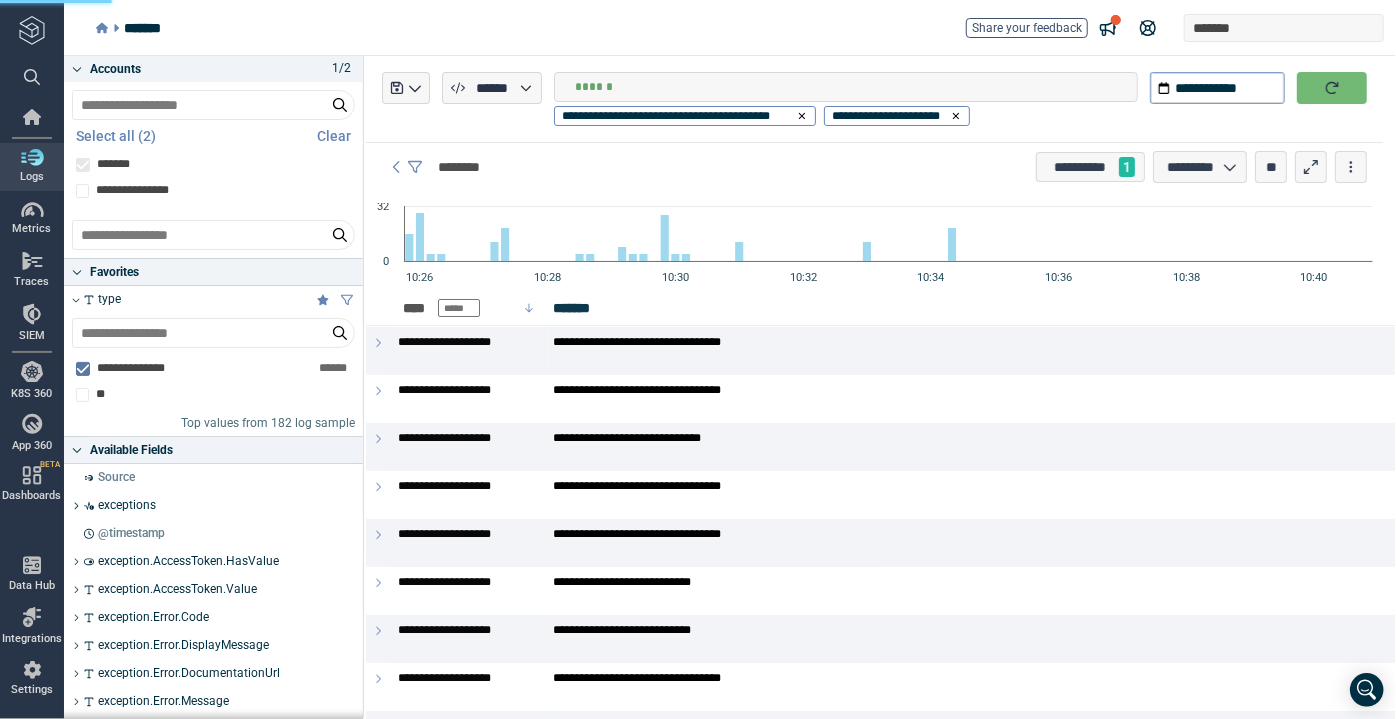 click at bounding box center [1332, 88] 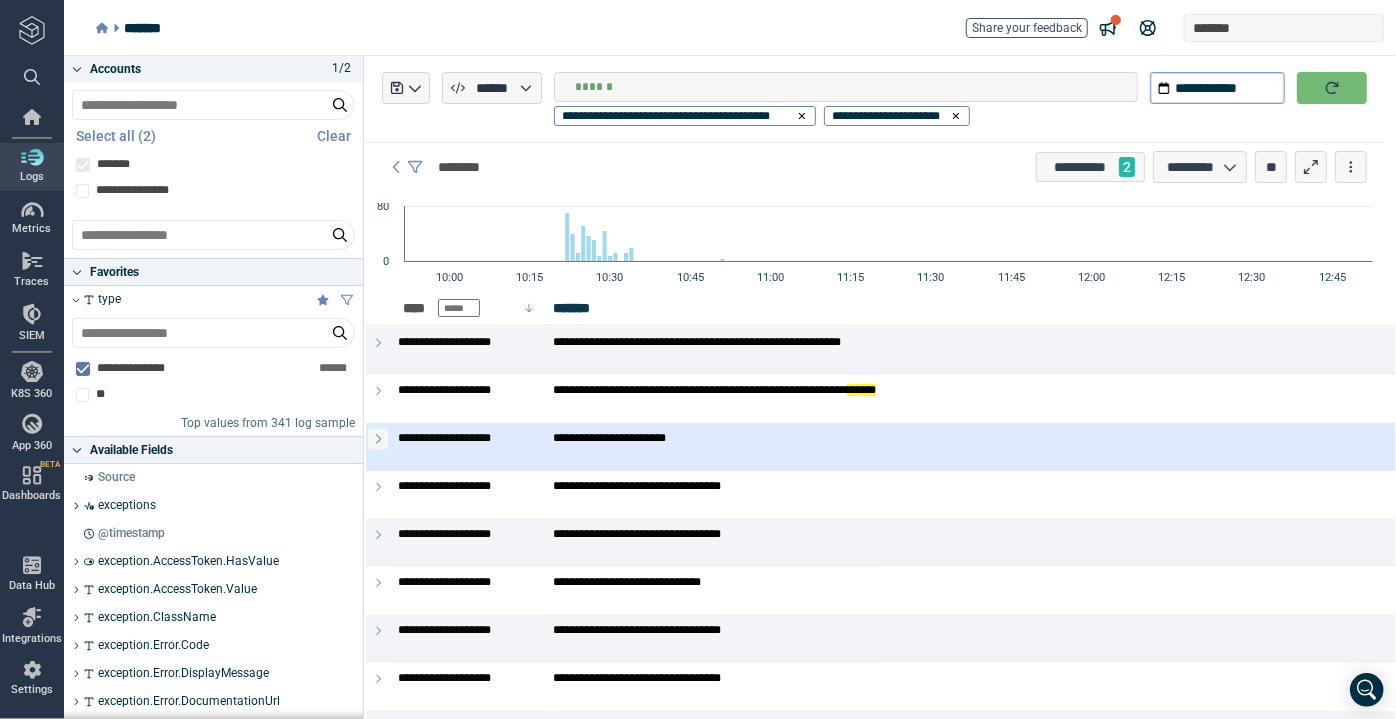 click at bounding box center (378, 439) 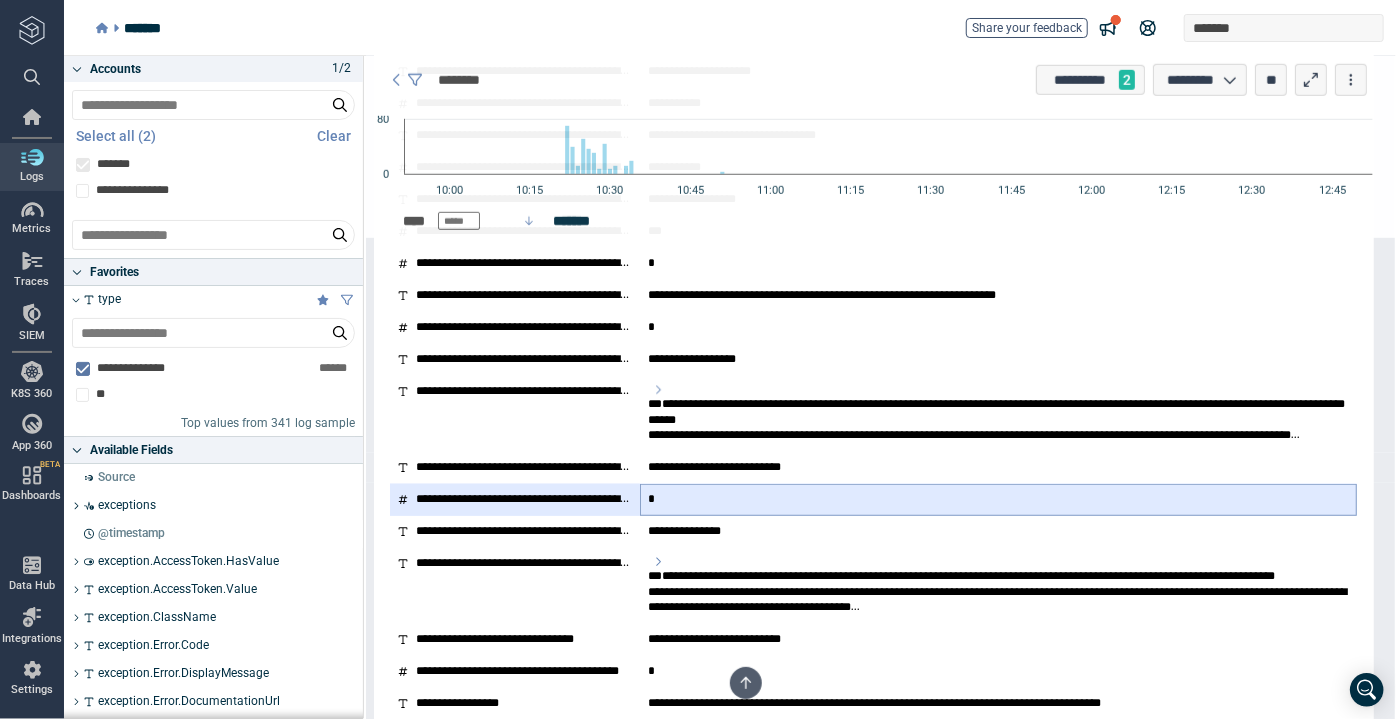 scroll, scrollTop: 909, scrollLeft: 0, axis: vertical 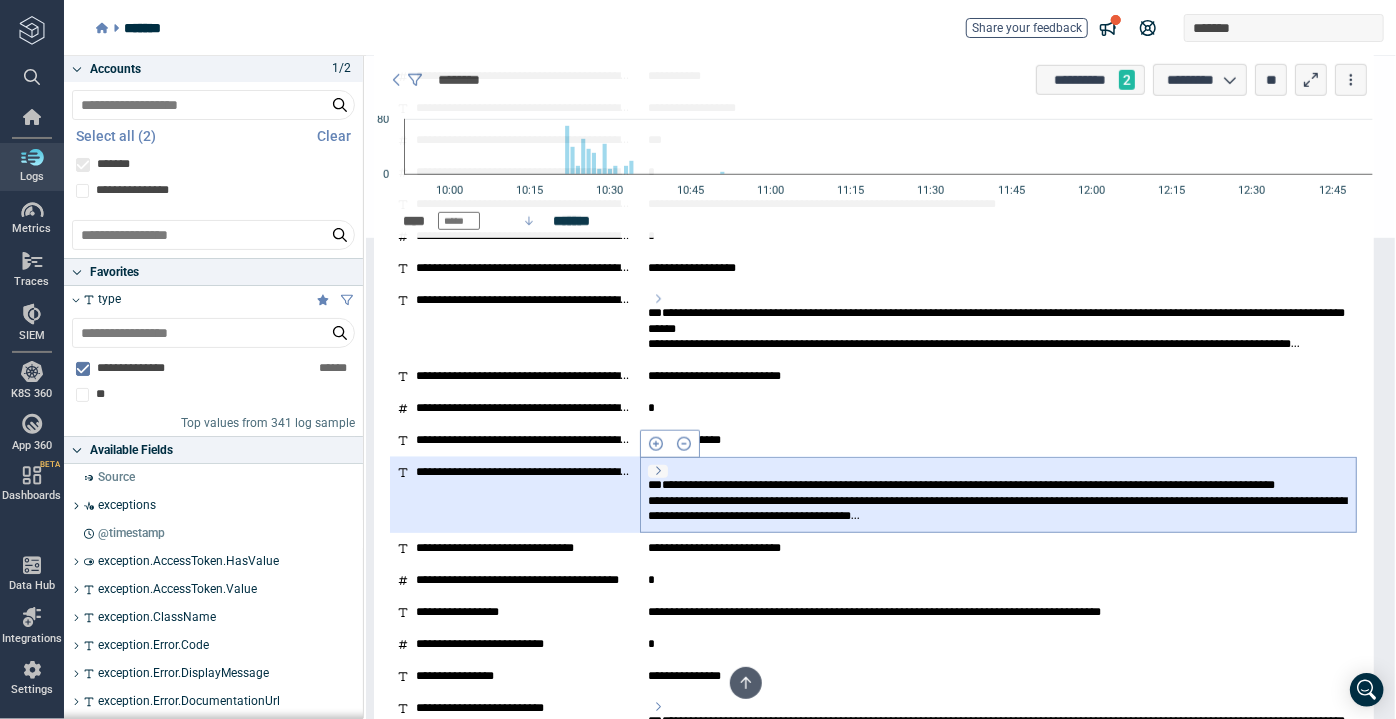 click at bounding box center [658, 471] 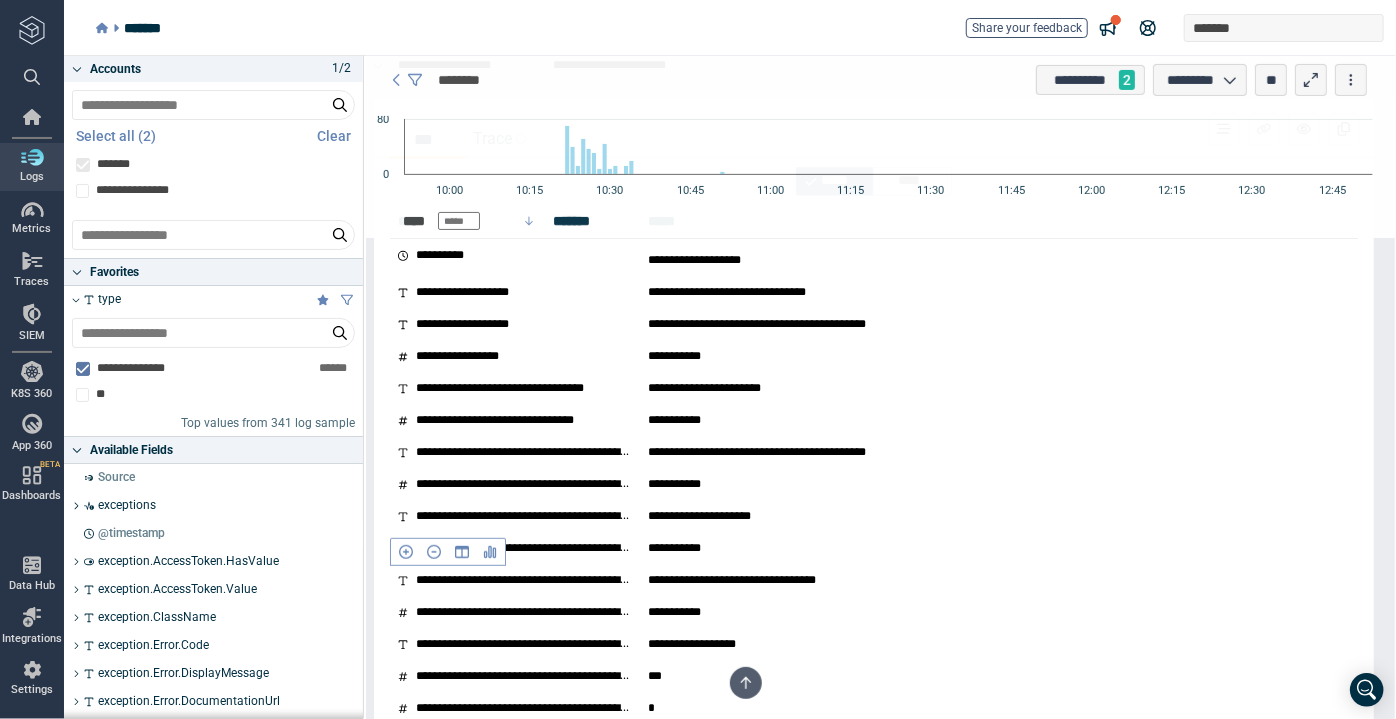 scroll, scrollTop: 363, scrollLeft: 0, axis: vertical 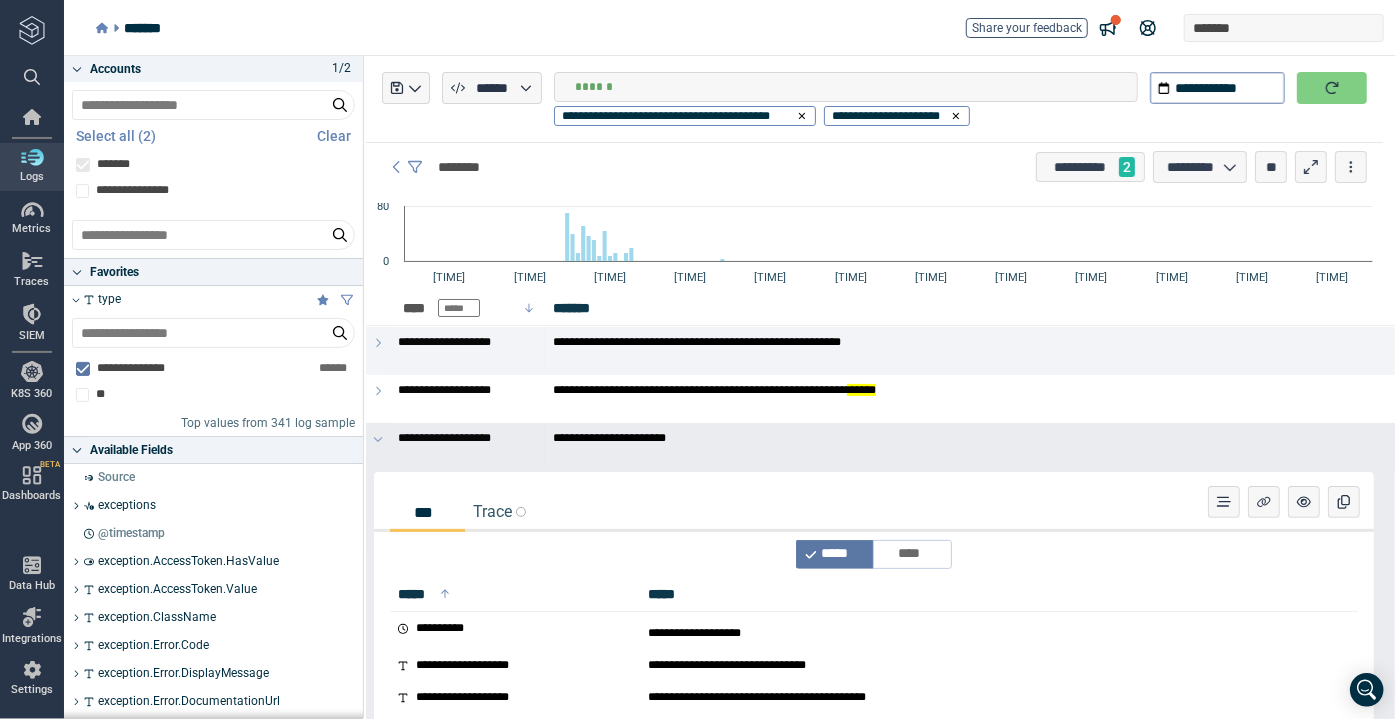 type 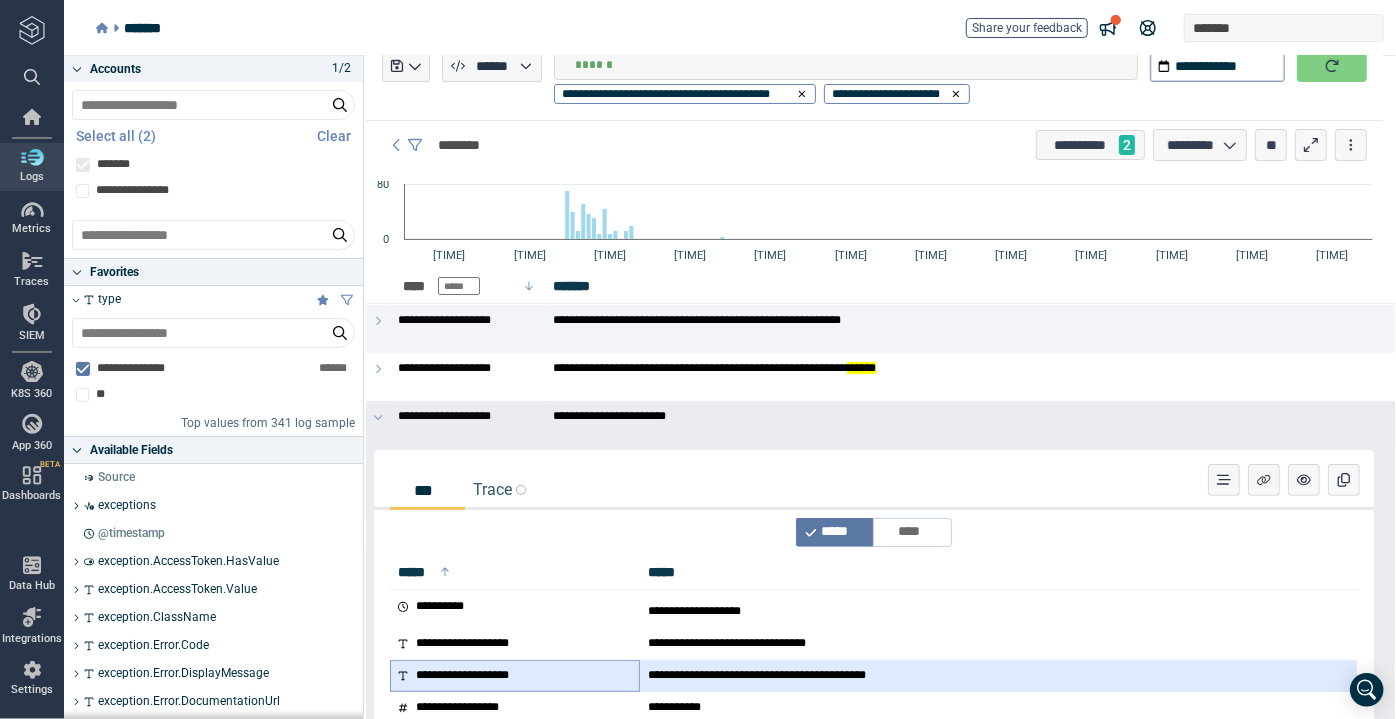 scroll, scrollTop: 0, scrollLeft: 0, axis: both 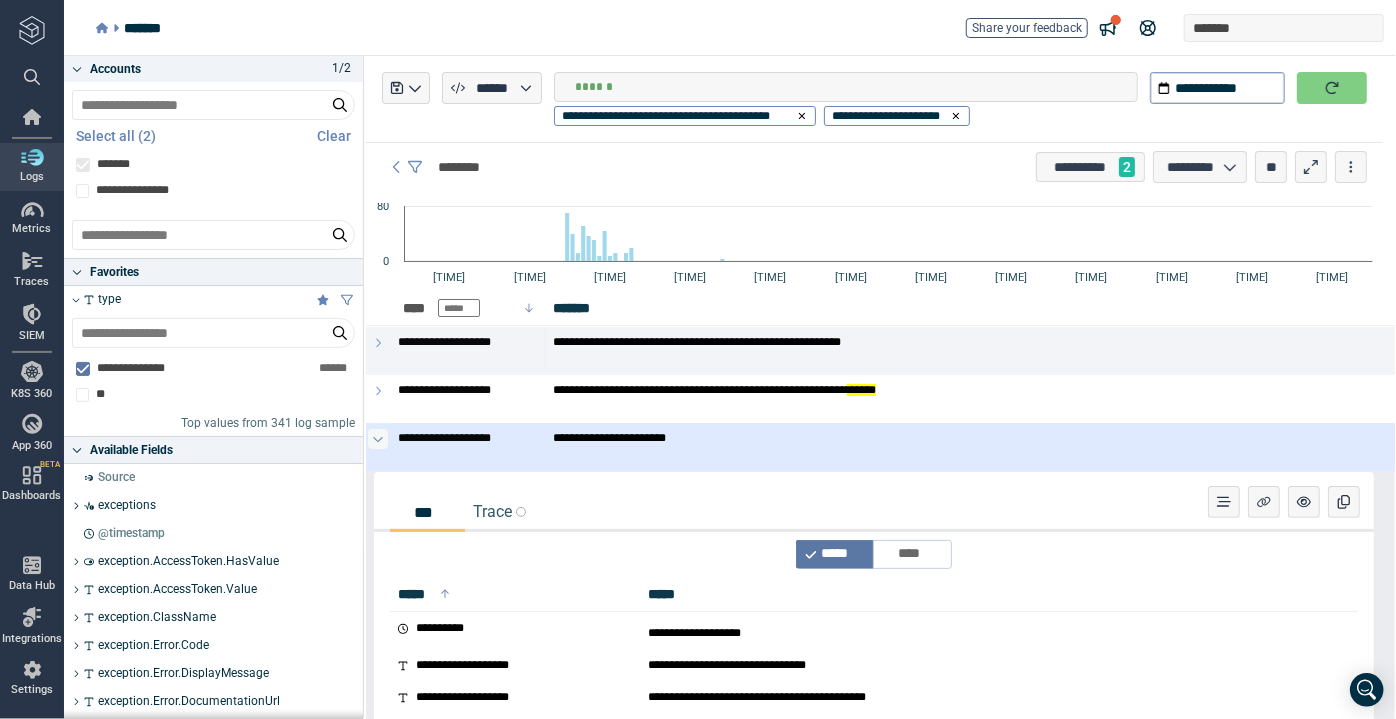 click at bounding box center [378, 439] 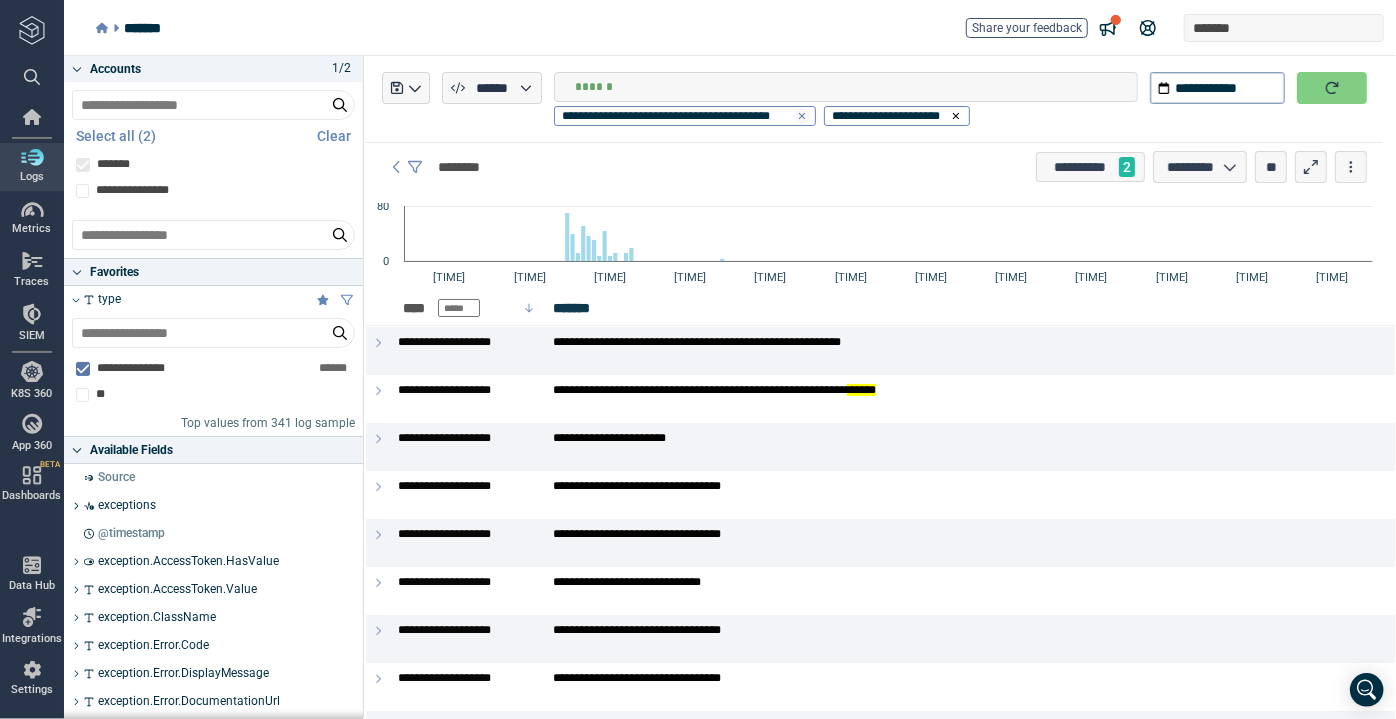 click at bounding box center (802, 116) 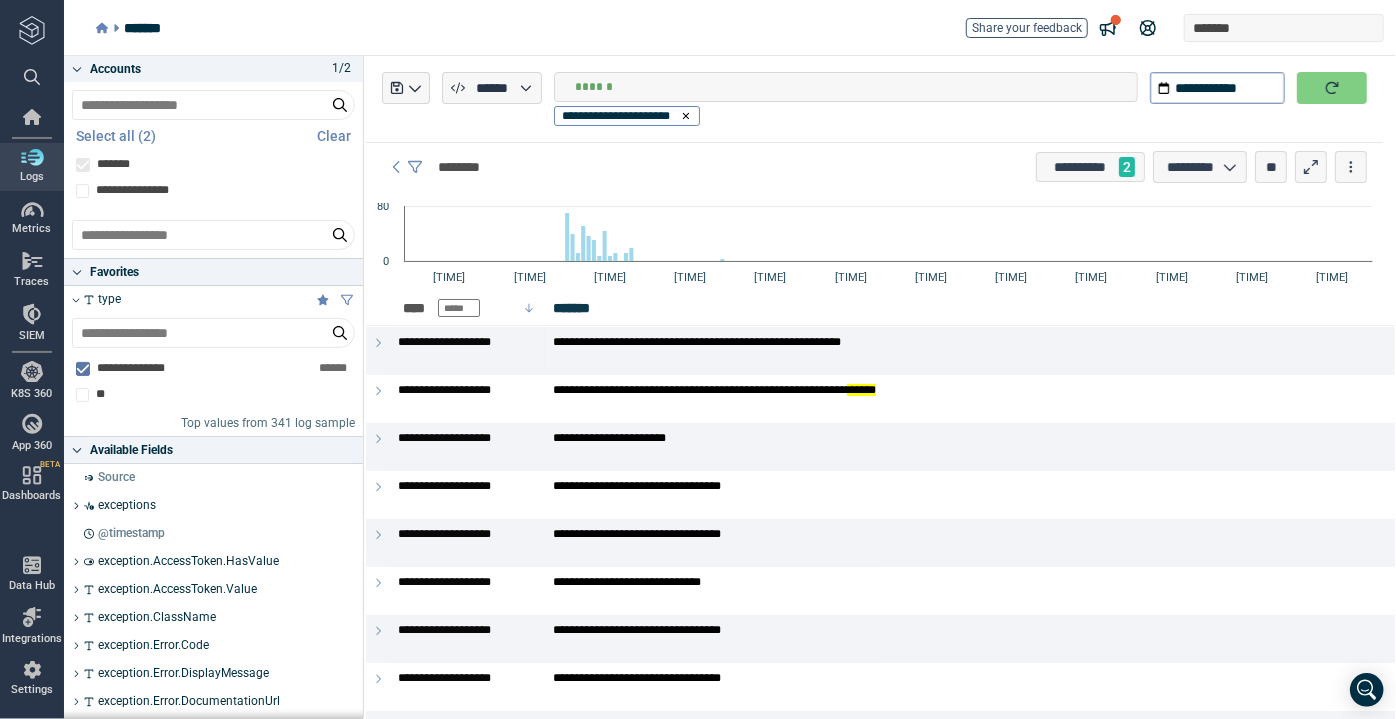 click on "******" at bounding box center [856, 87] 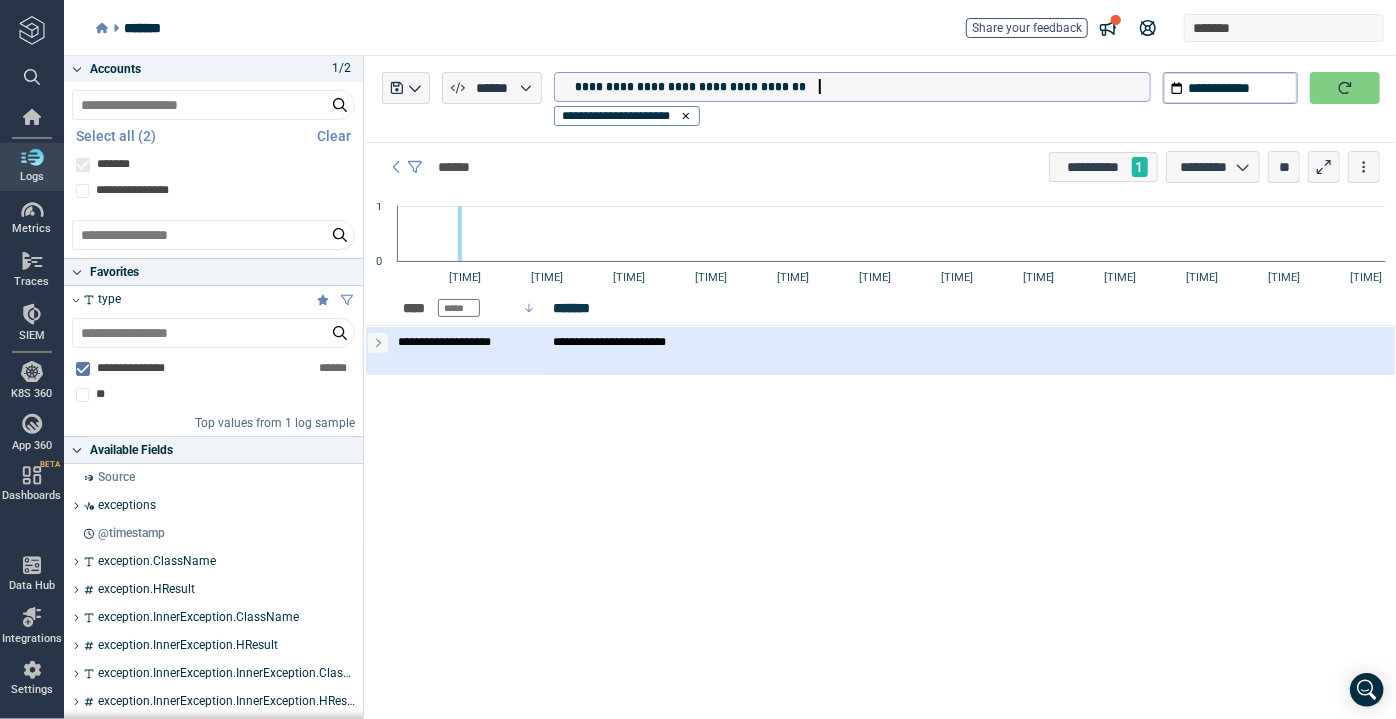click at bounding box center (378, 343) 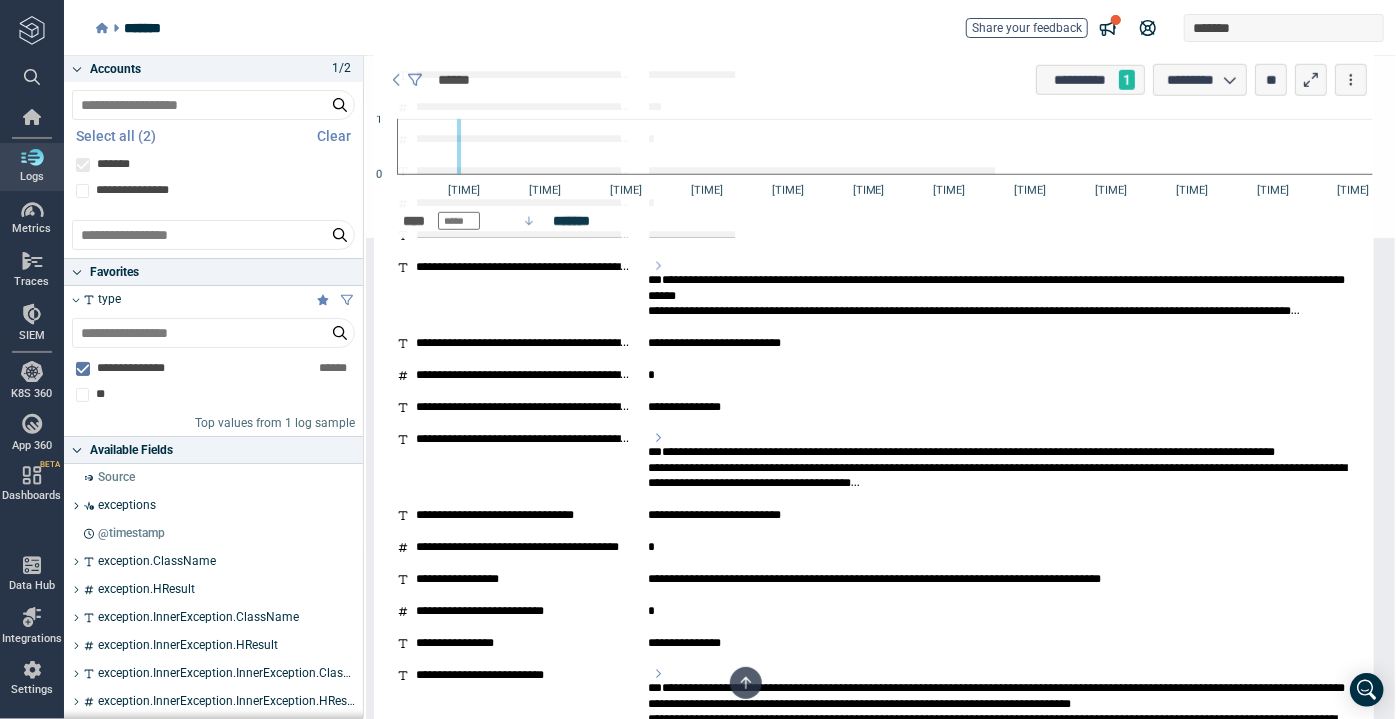 scroll, scrollTop: 909, scrollLeft: 0, axis: vertical 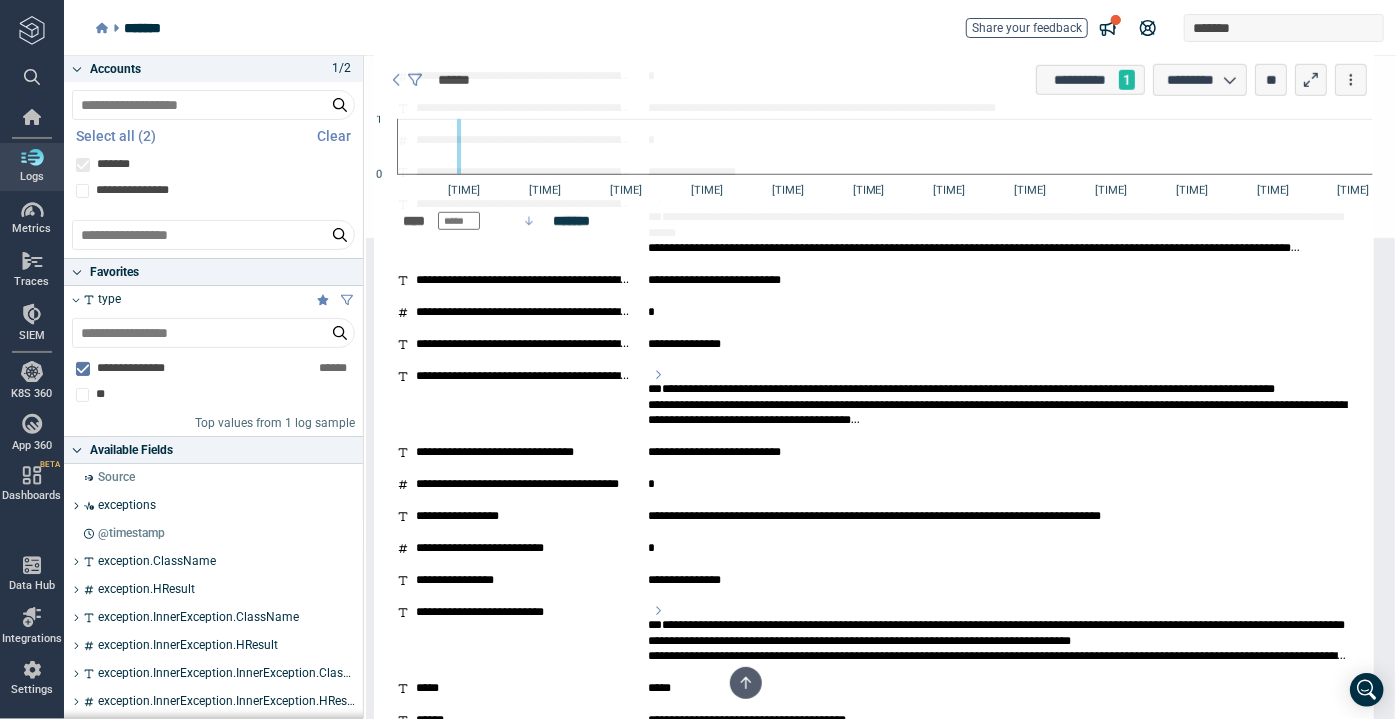 type 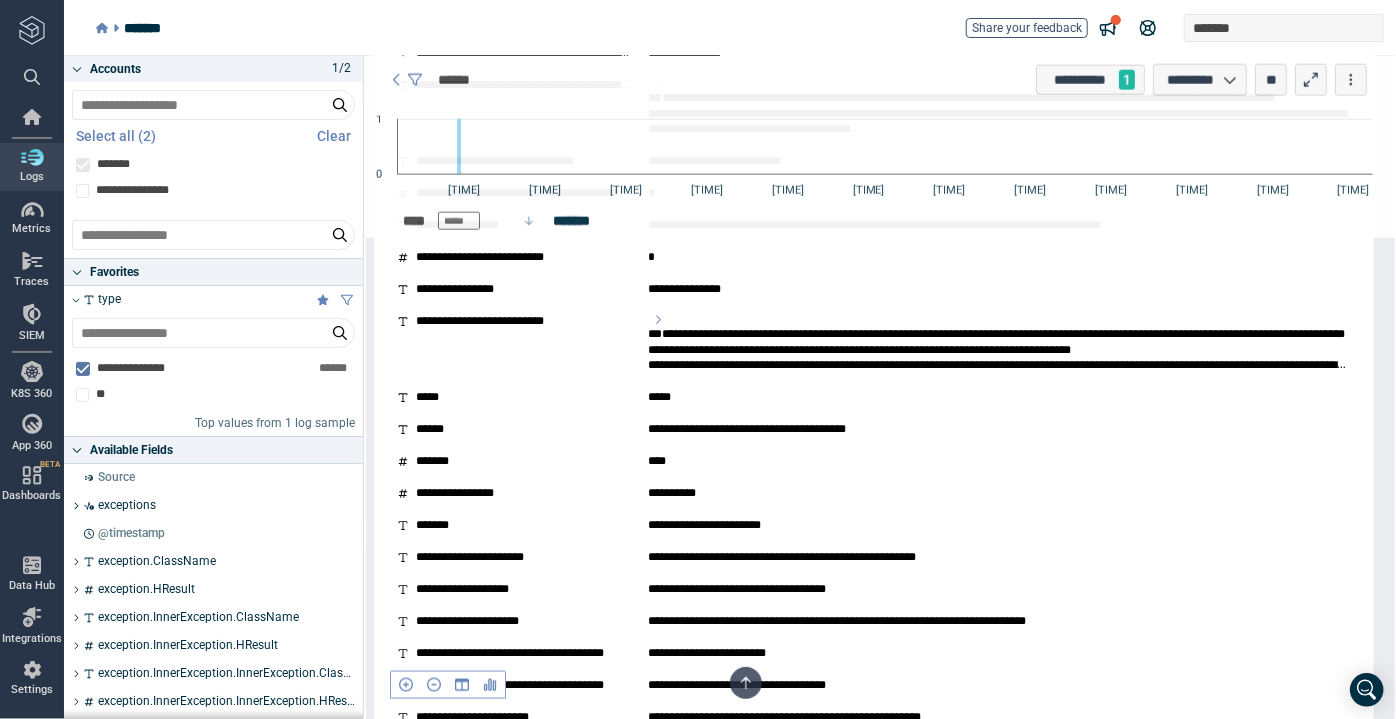 scroll, scrollTop: 1195, scrollLeft: 0, axis: vertical 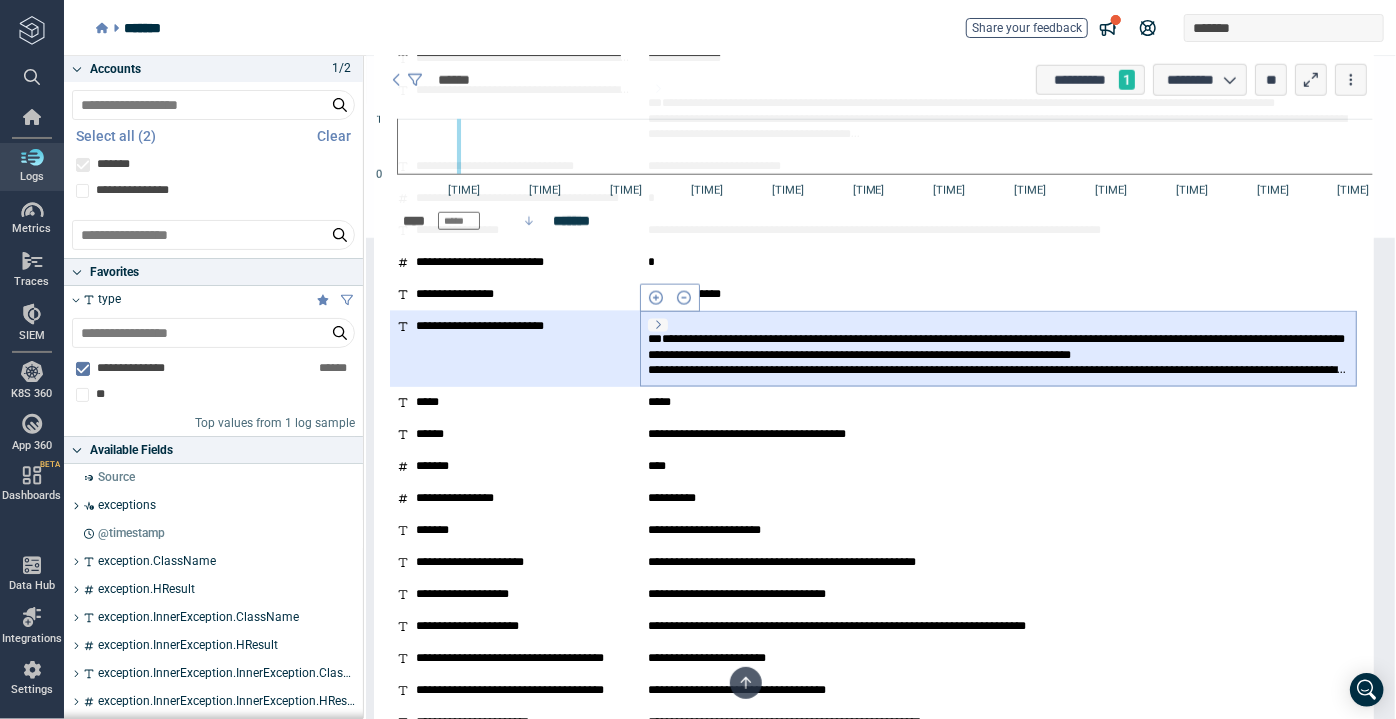 click at bounding box center [658, 325] 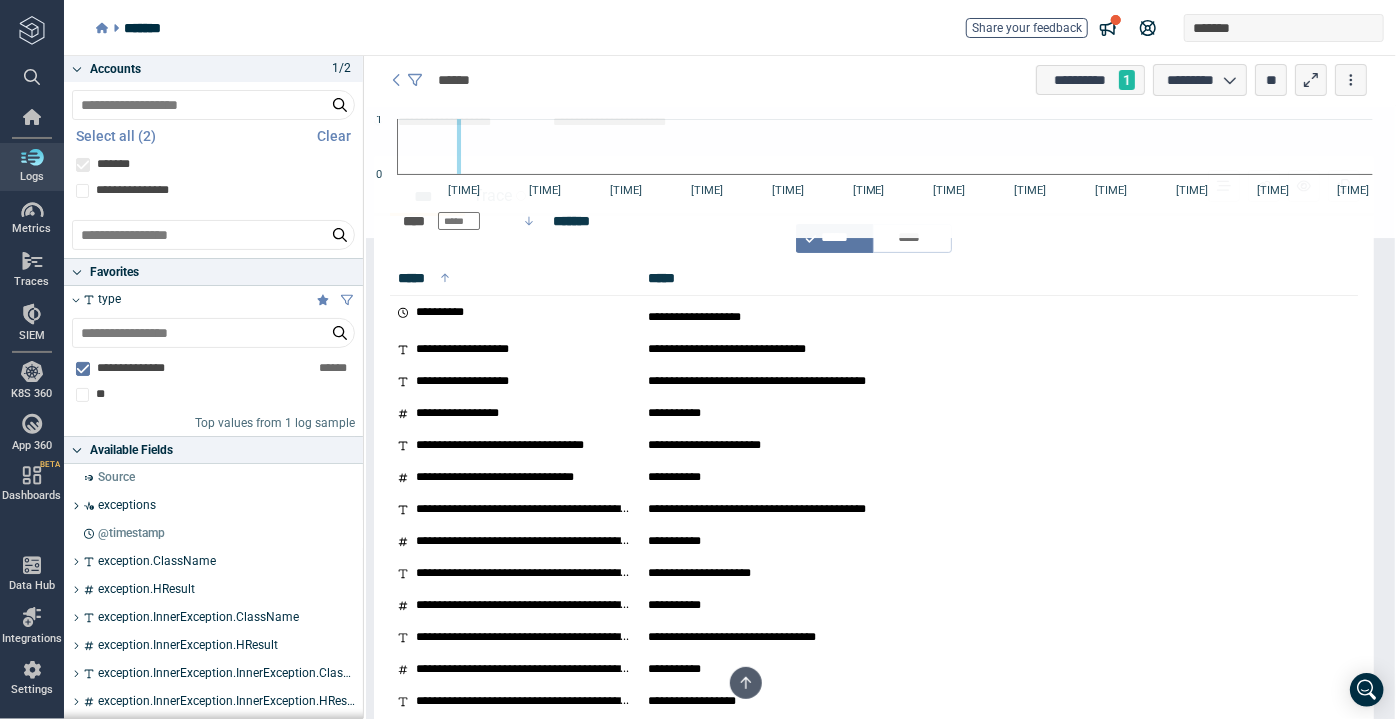 scroll, scrollTop: 195, scrollLeft: 0, axis: vertical 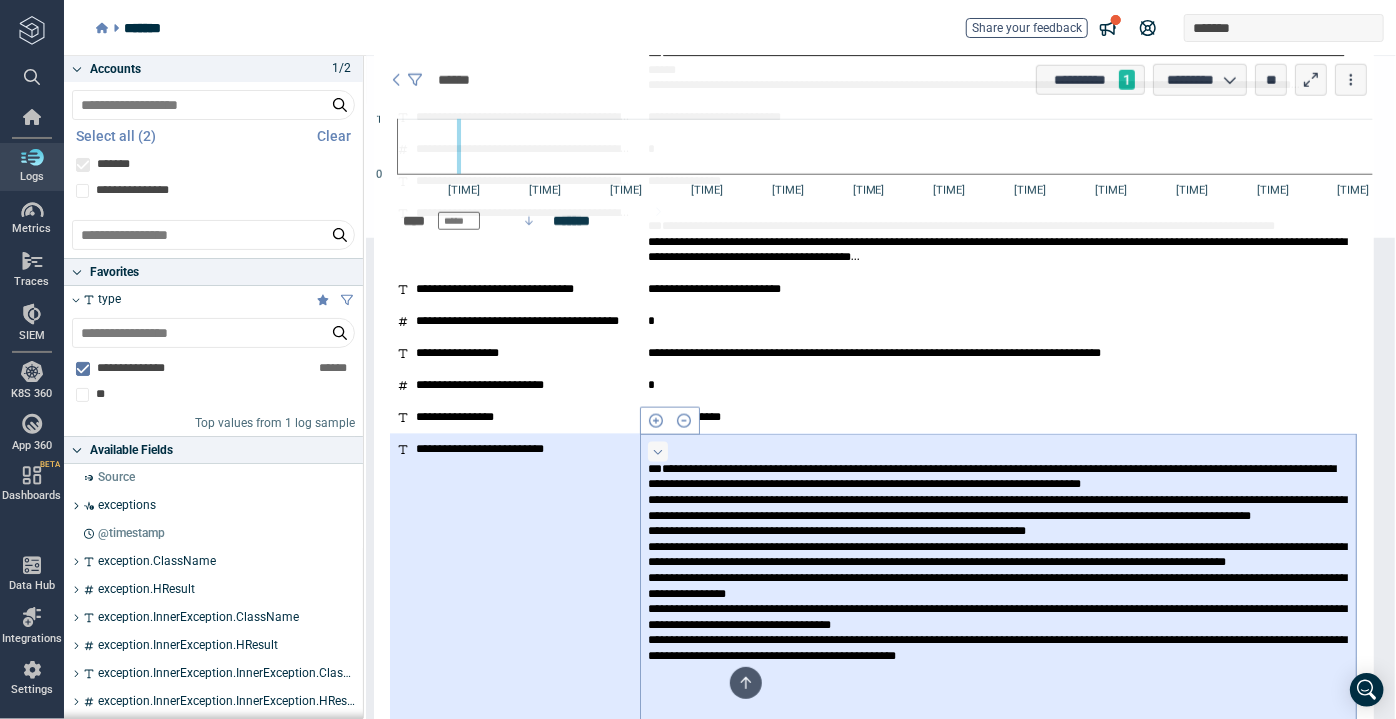 click at bounding box center [658, 452] 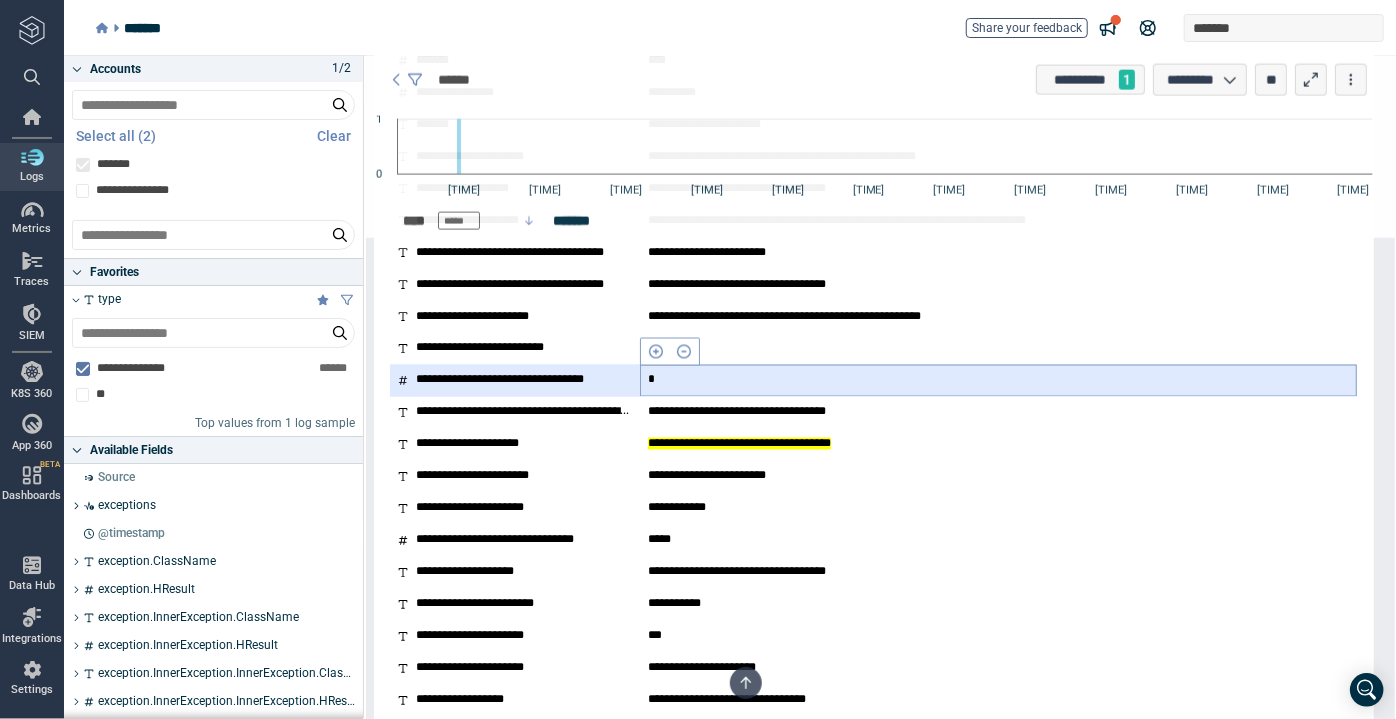 scroll, scrollTop: 1709, scrollLeft: 0, axis: vertical 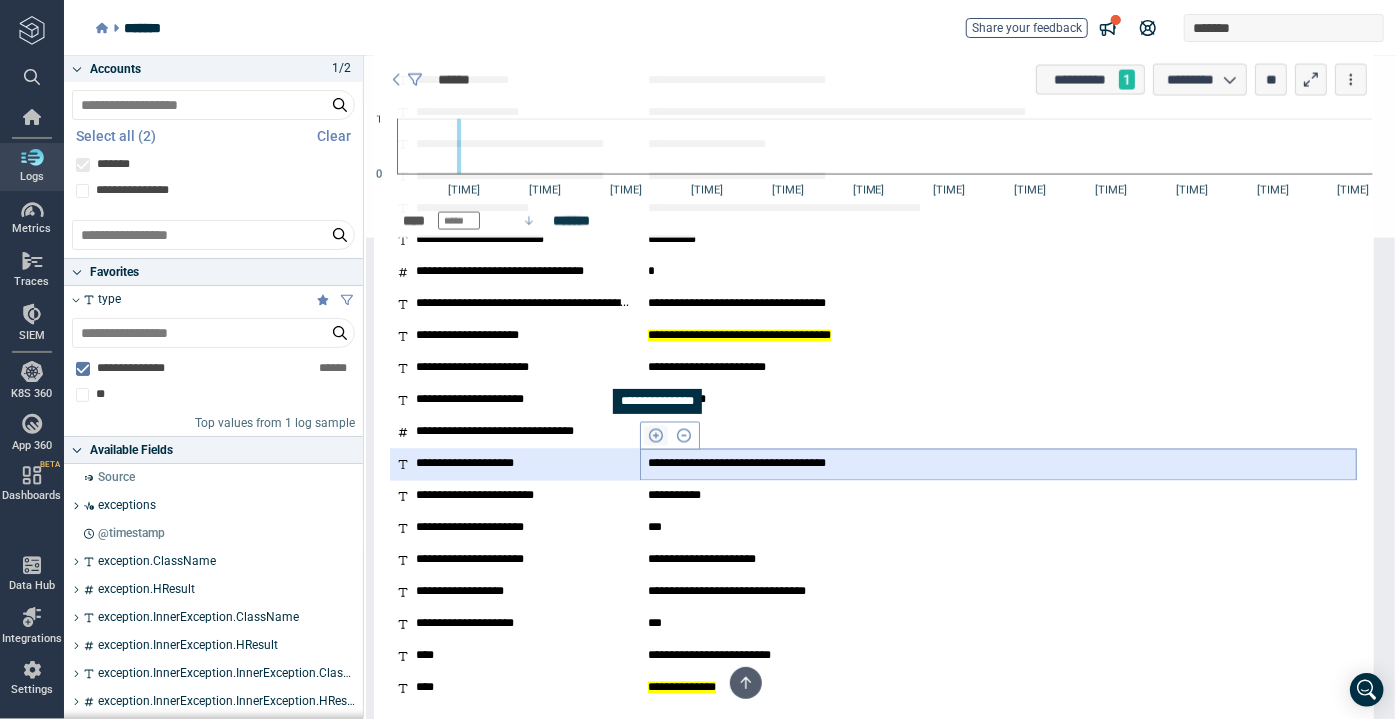 click at bounding box center (656, 436) 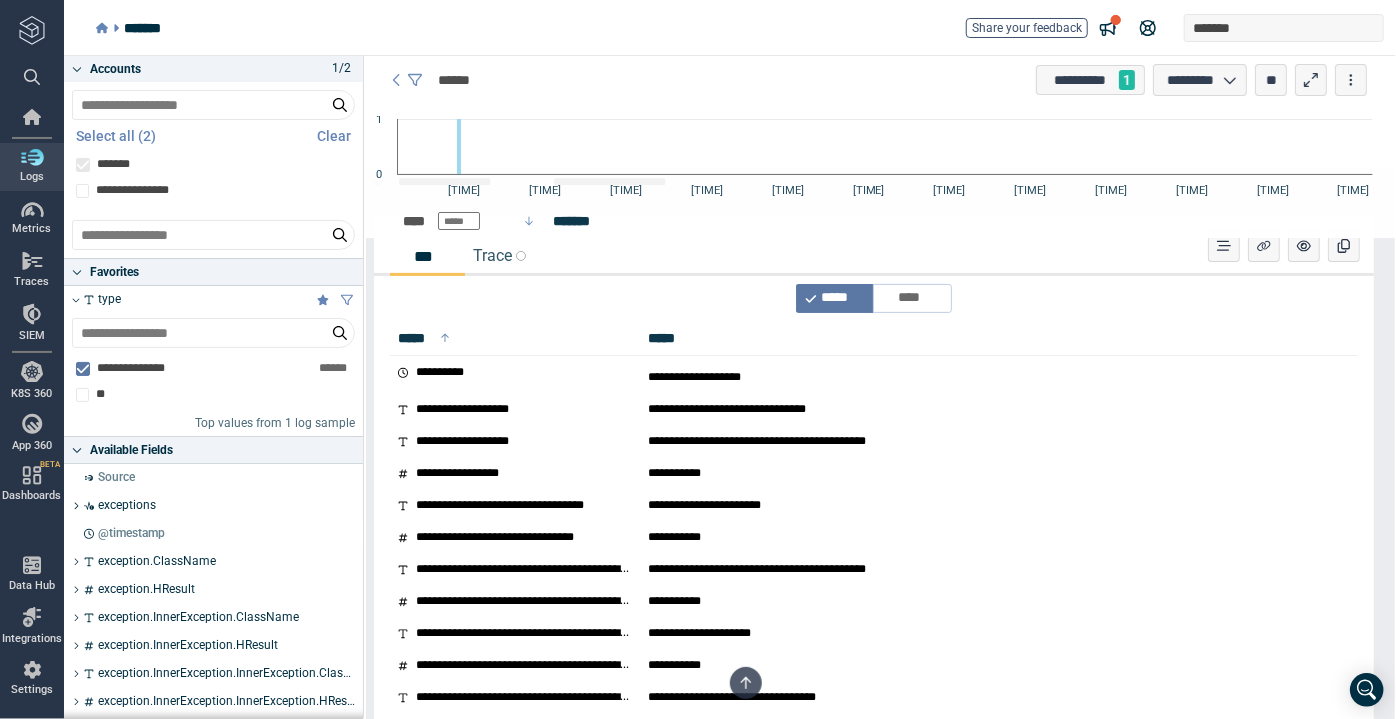 scroll, scrollTop: 0, scrollLeft: 0, axis: both 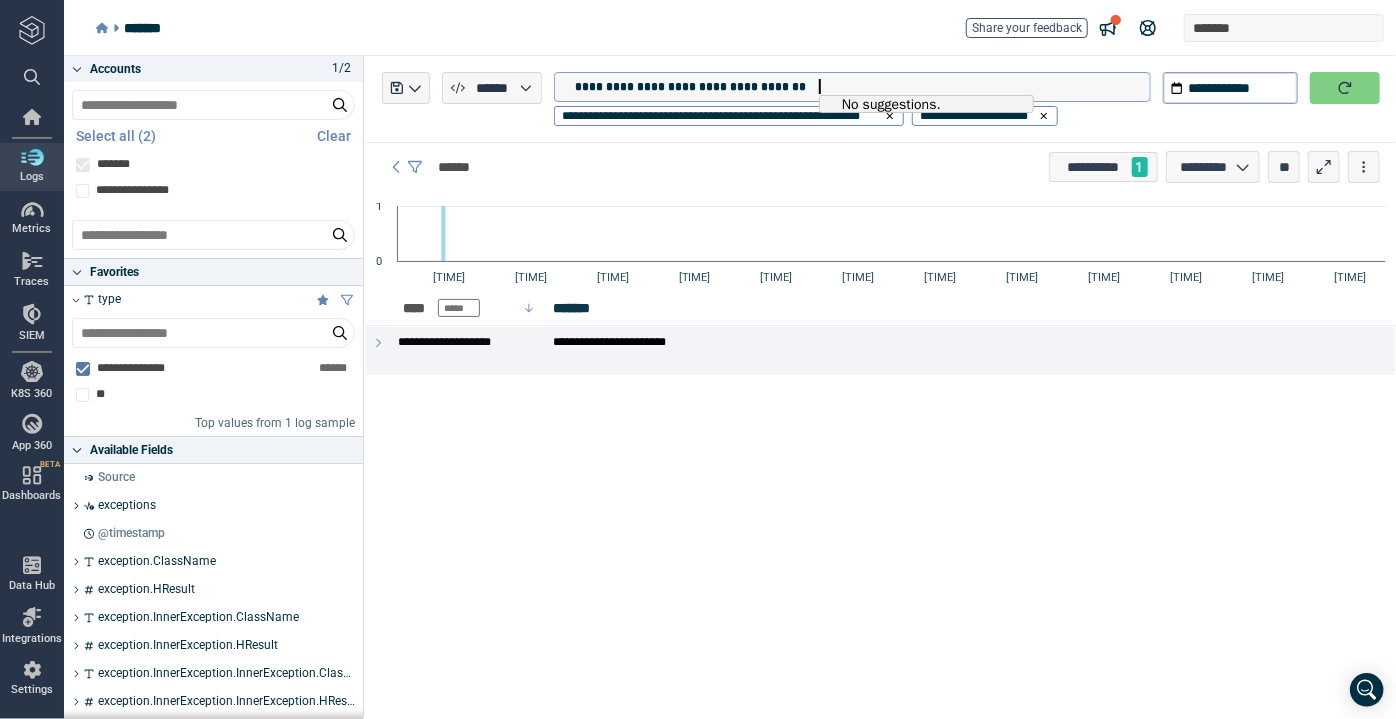 click on "**********" at bounding box center (862, 87) 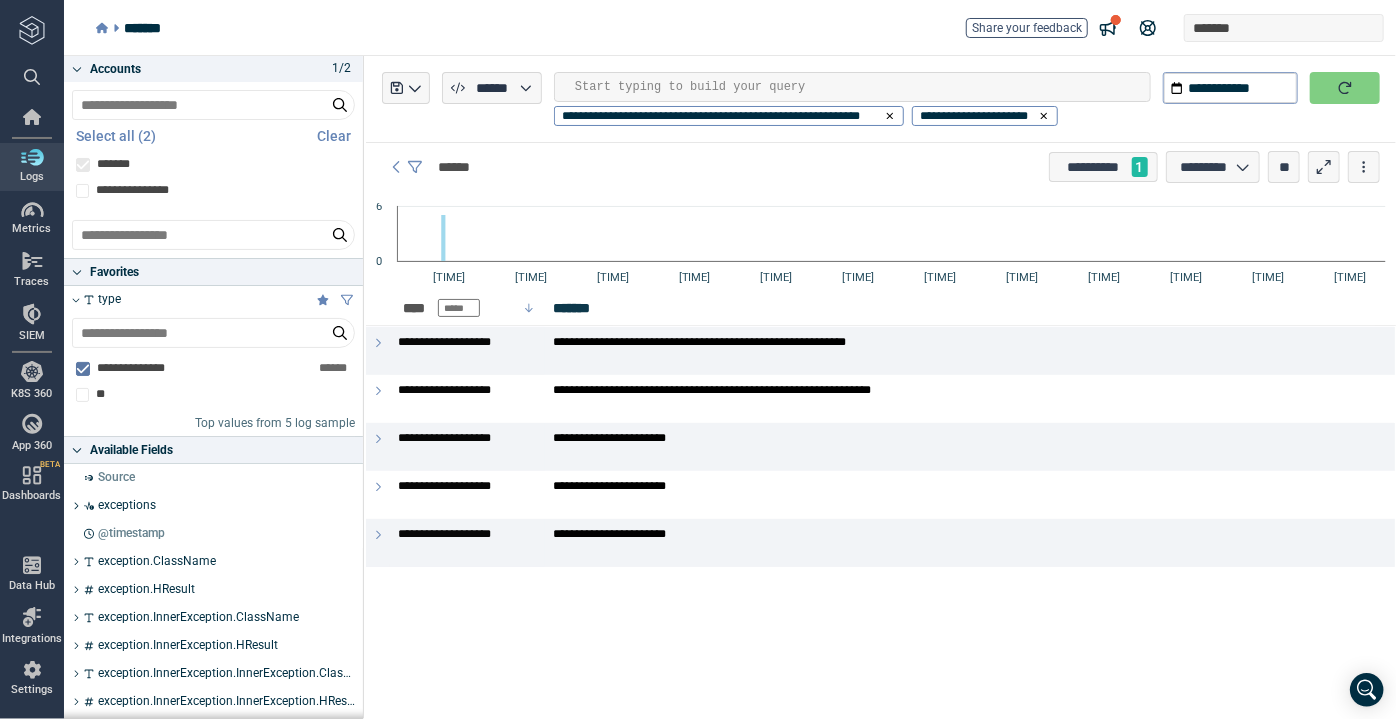 click on "**********" at bounding box center [881, 387] 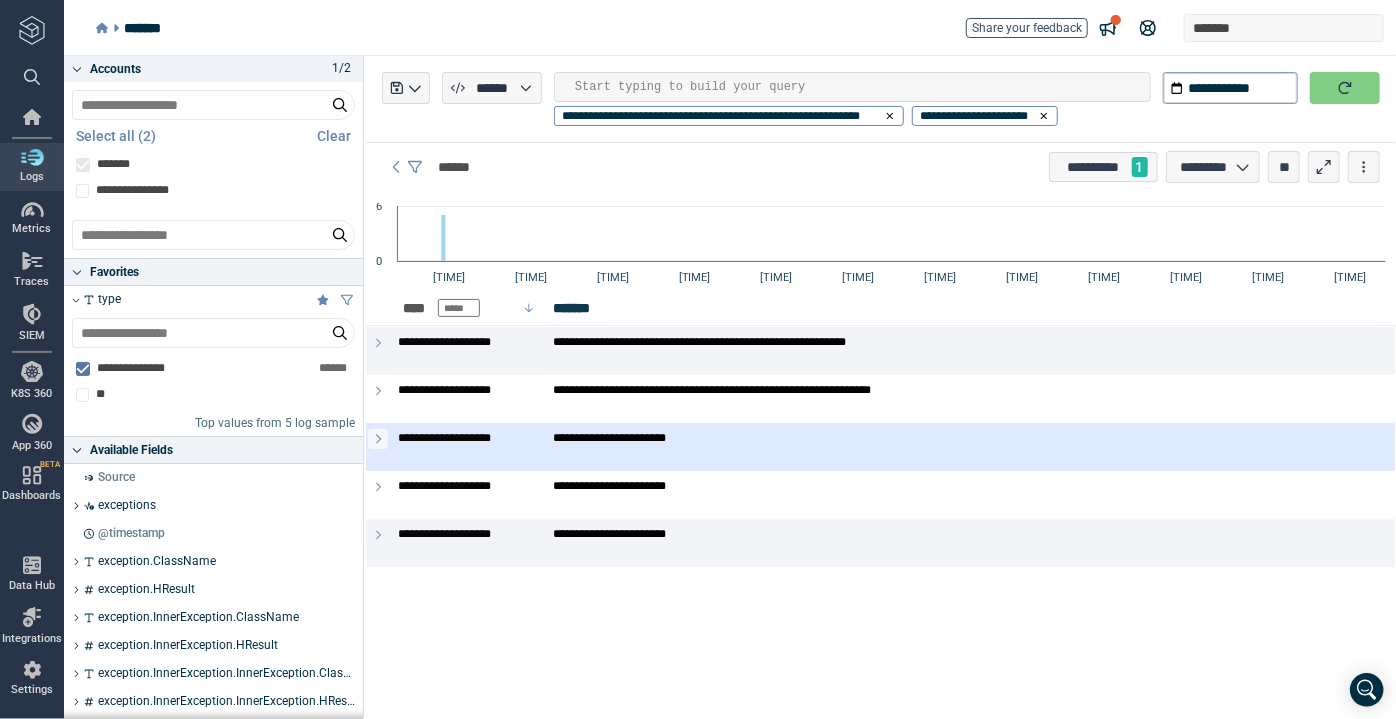 click at bounding box center [378, 439] 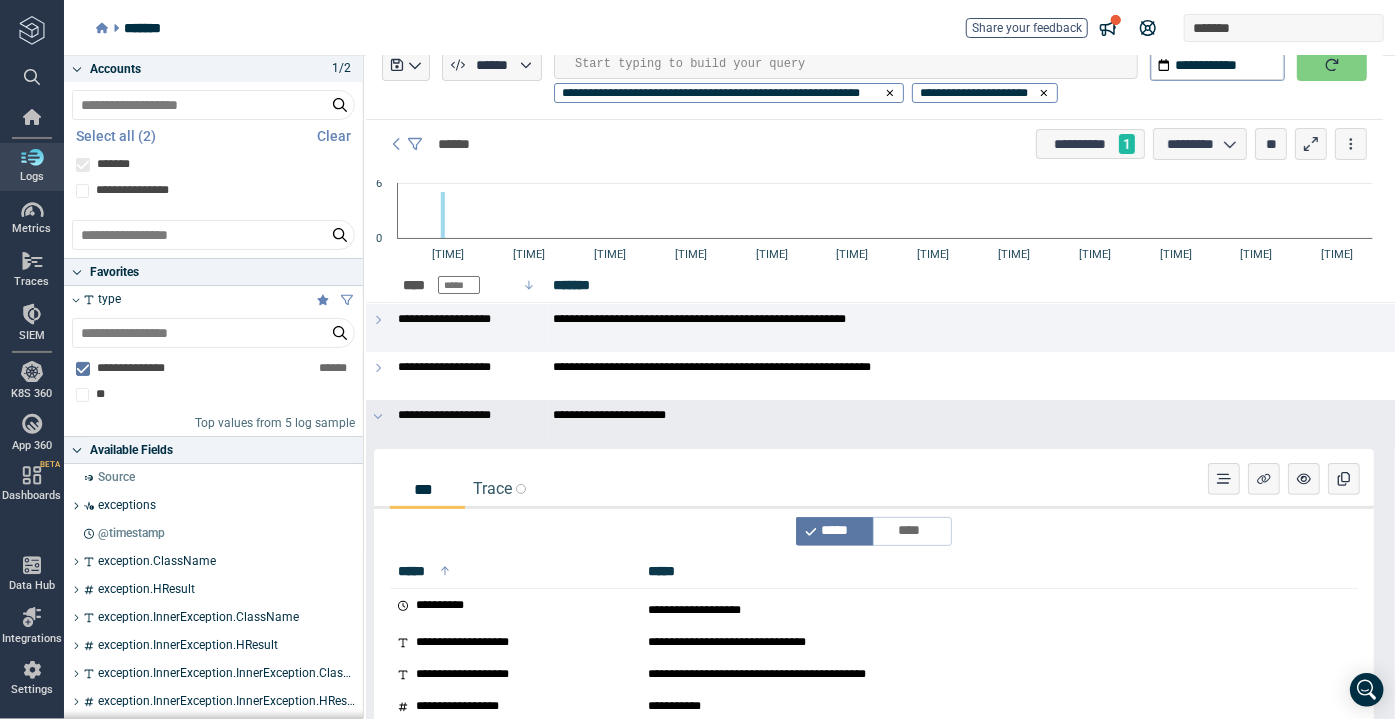 scroll, scrollTop: 0, scrollLeft: 0, axis: both 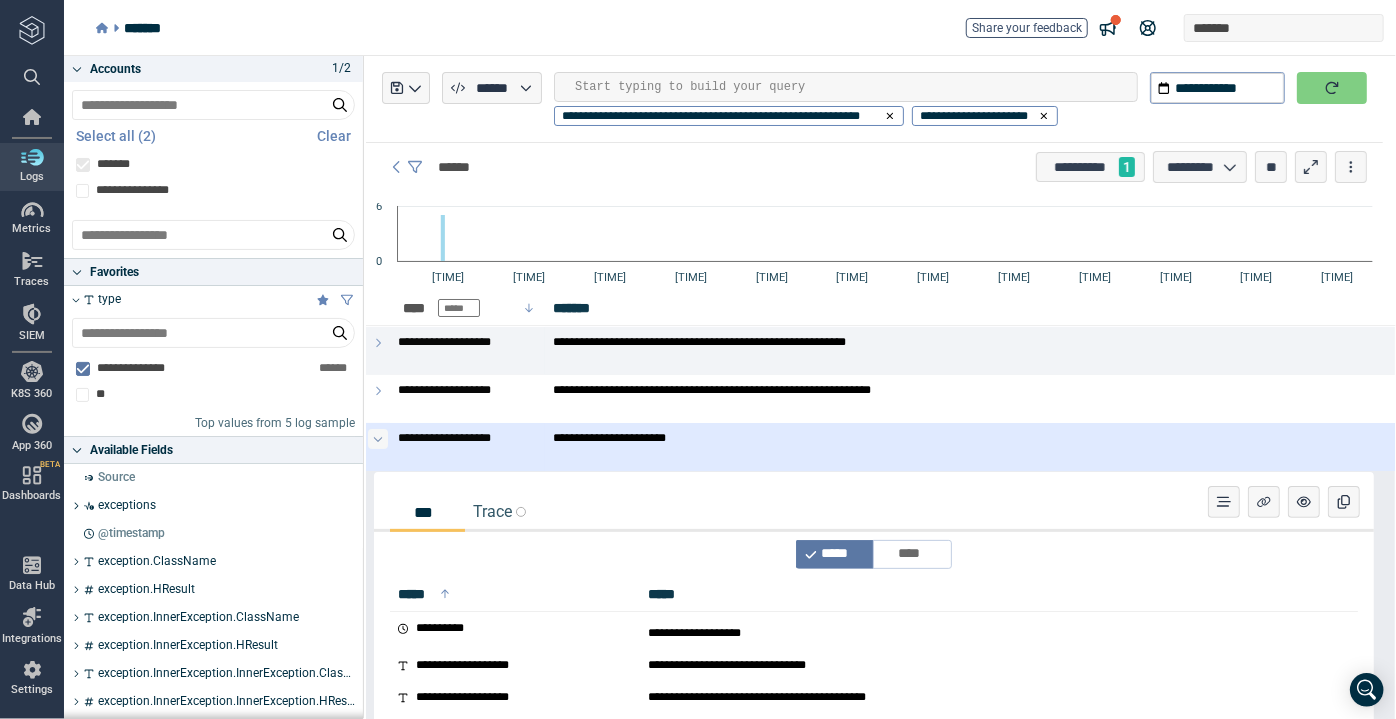 click at bounding box center (378, 439) 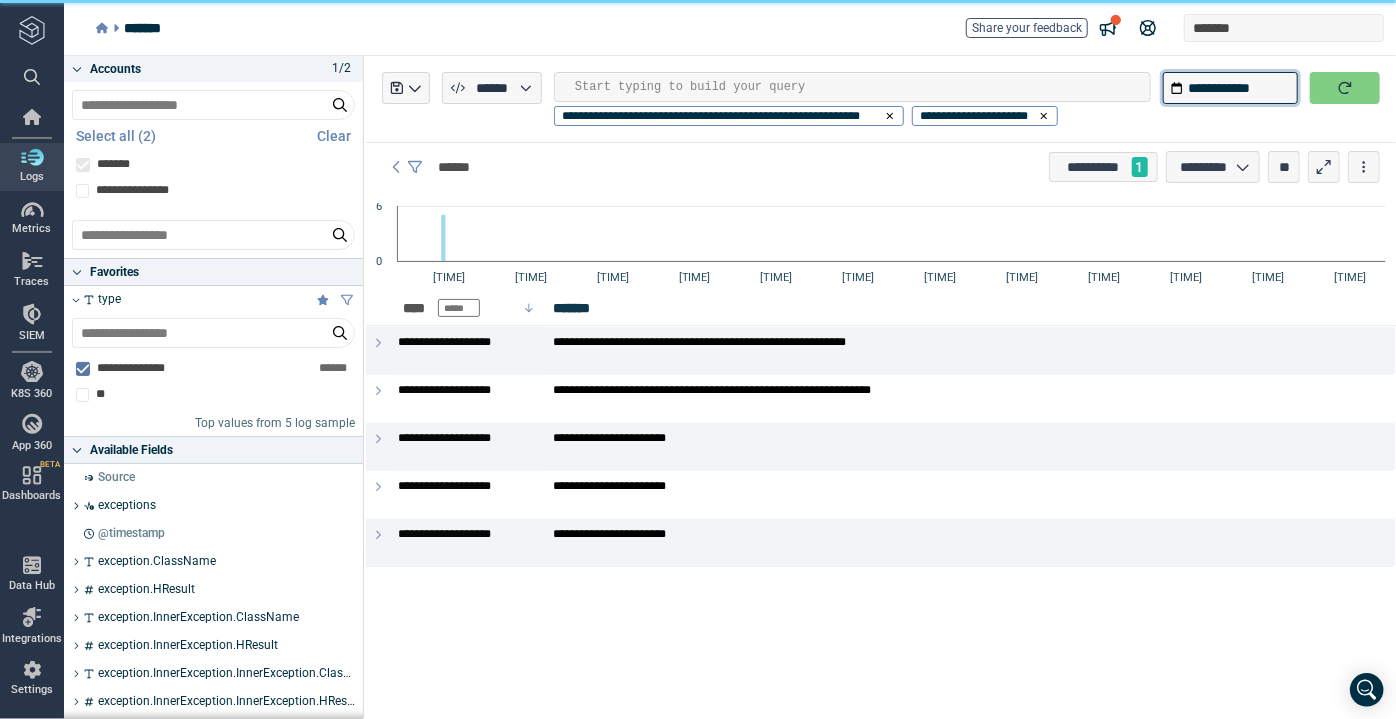 click on "**********" at bounding box center (1230, 88) 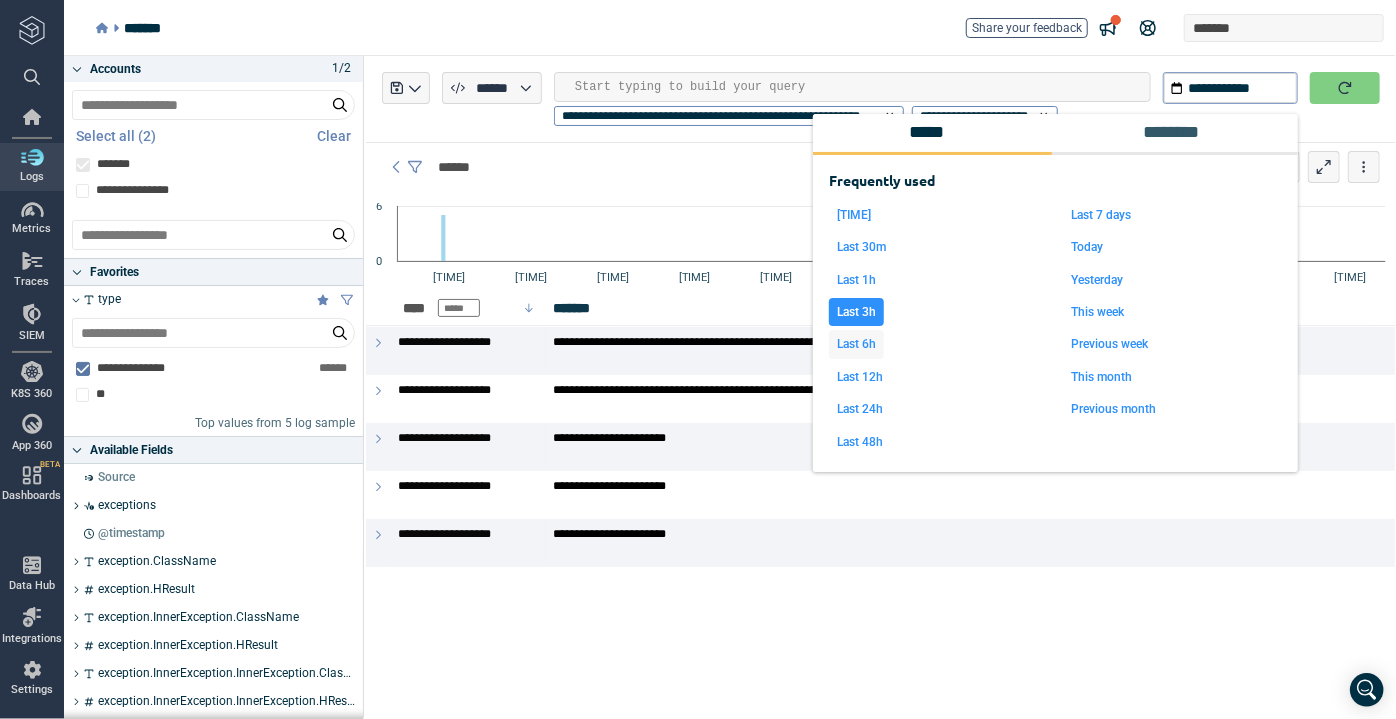 click on "Last 6h" at bounding box center (856, 344) 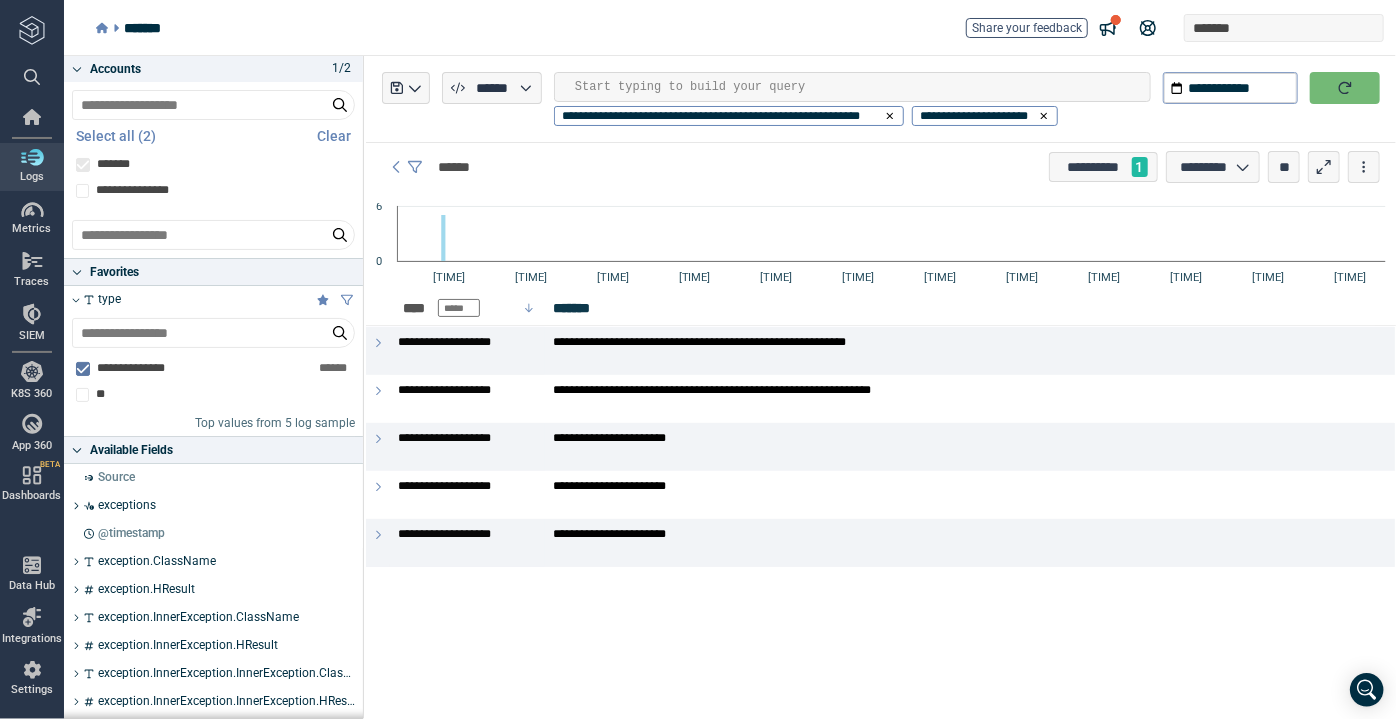 click at bounding box center [1345, 88] 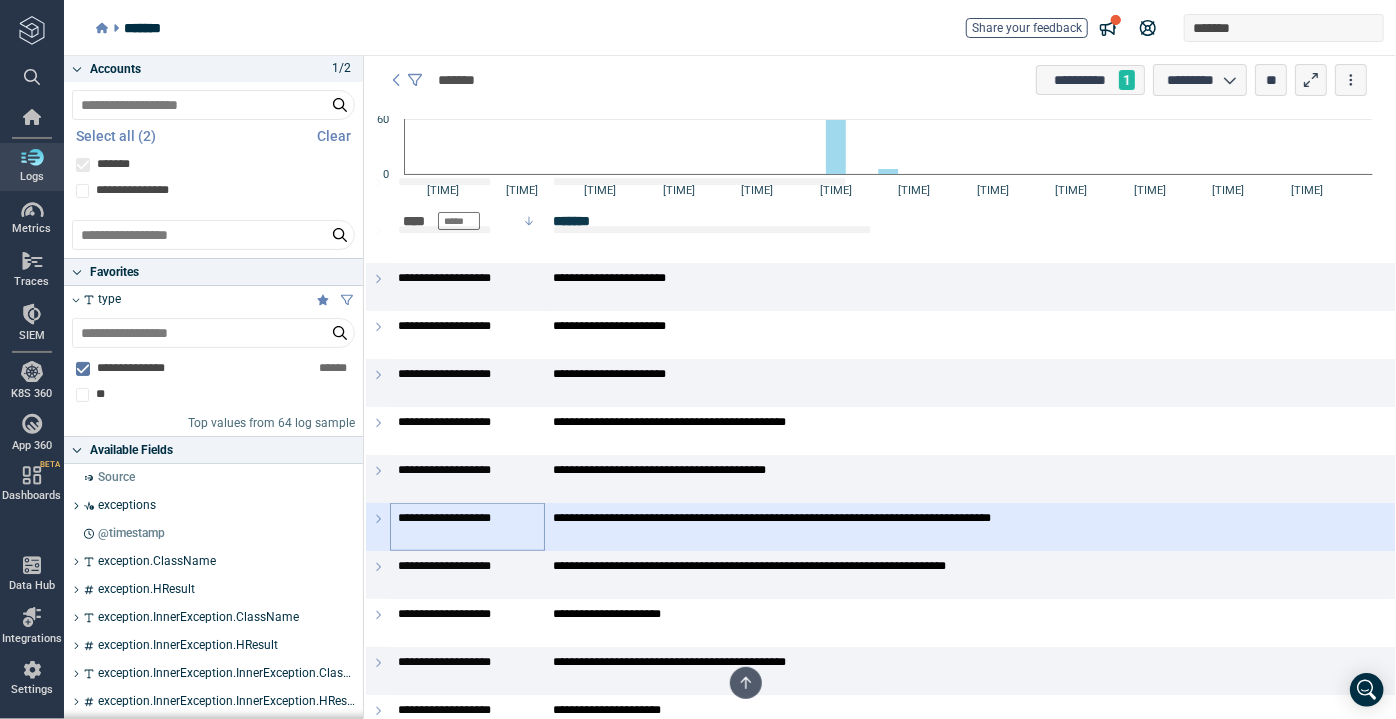 scroll, scrollTop: 181, scrollLeft: 0, axis: vertical 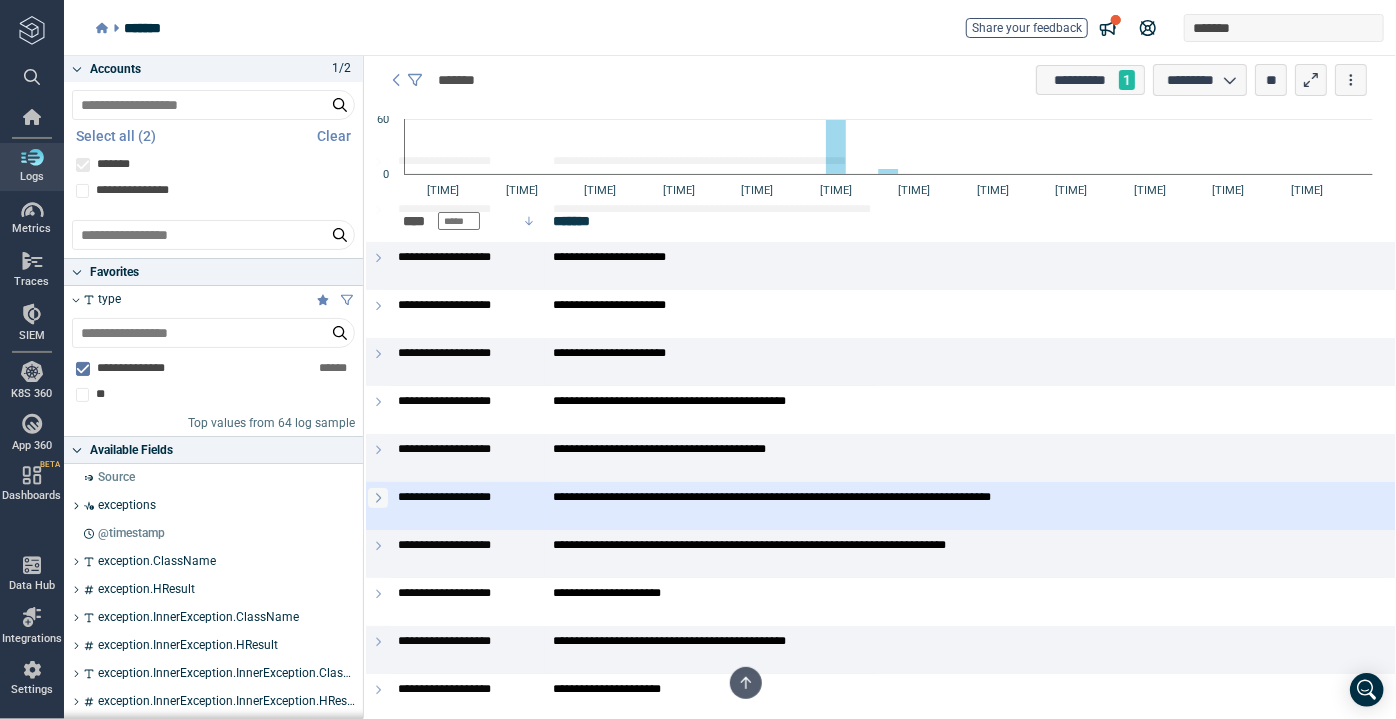click at bounding box center (378, 498) 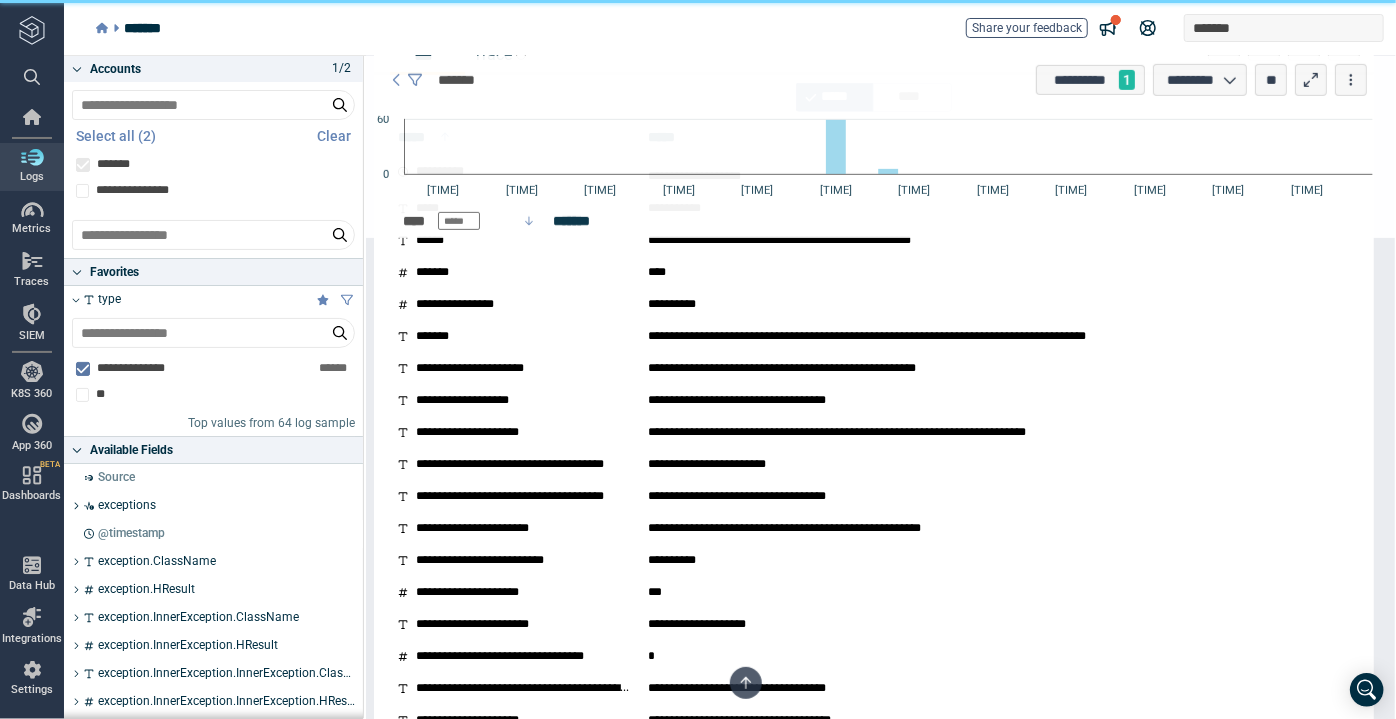 scroll, scrollTop: 727, scrollLeft: 0, axis: vertical 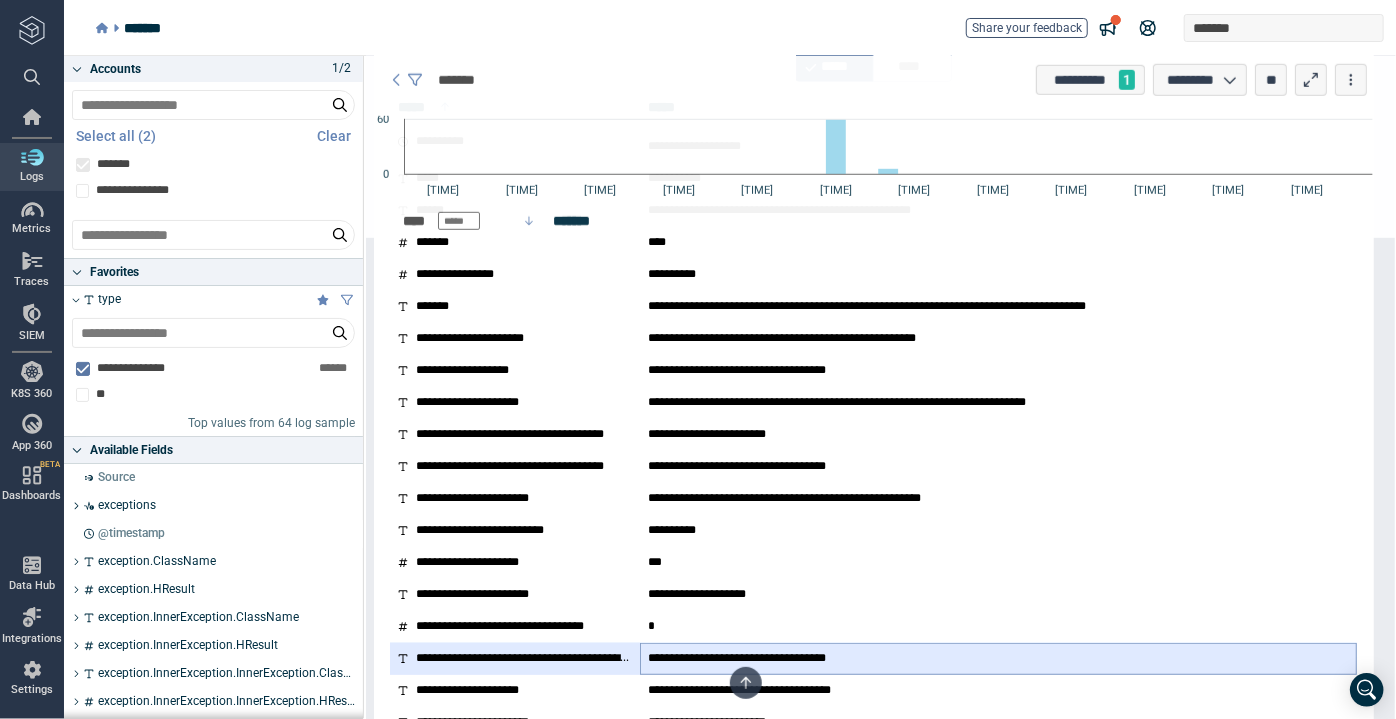 type 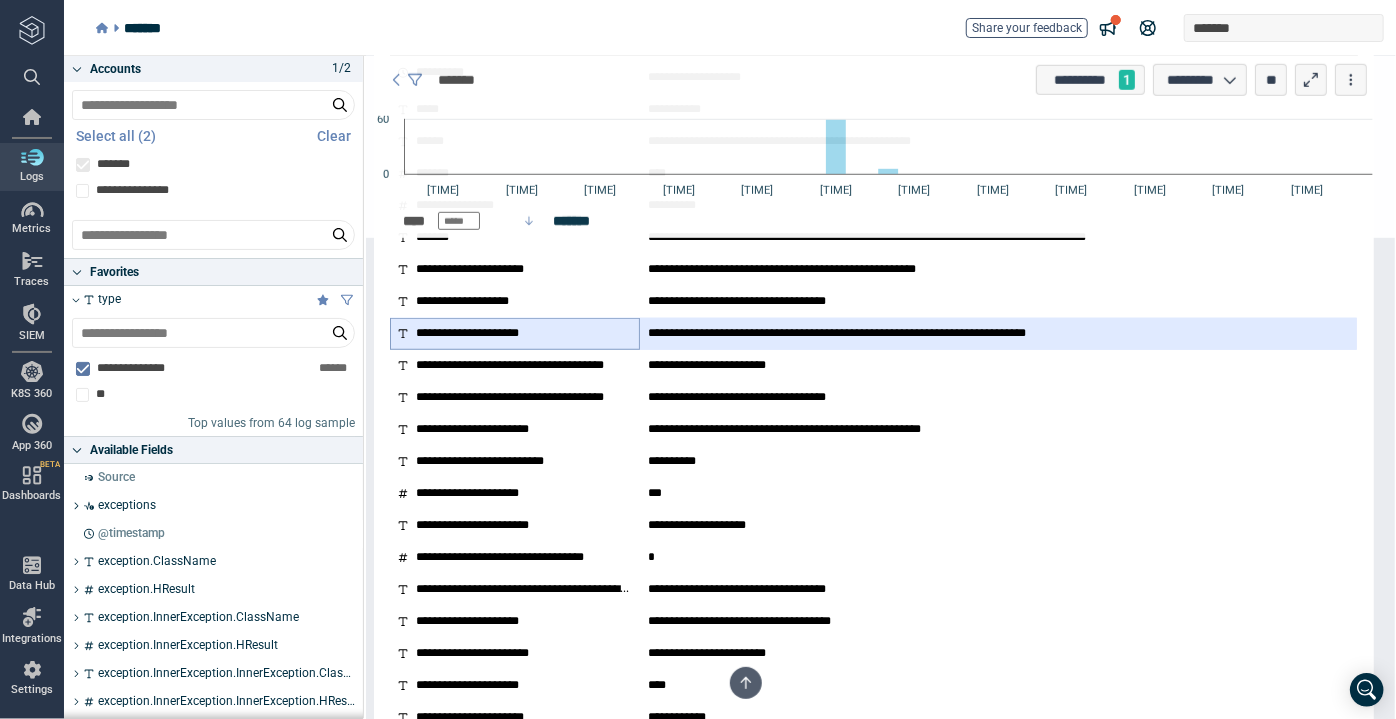 scroll, scrollTop: 818, scrollLeft: 0, axis: vertical 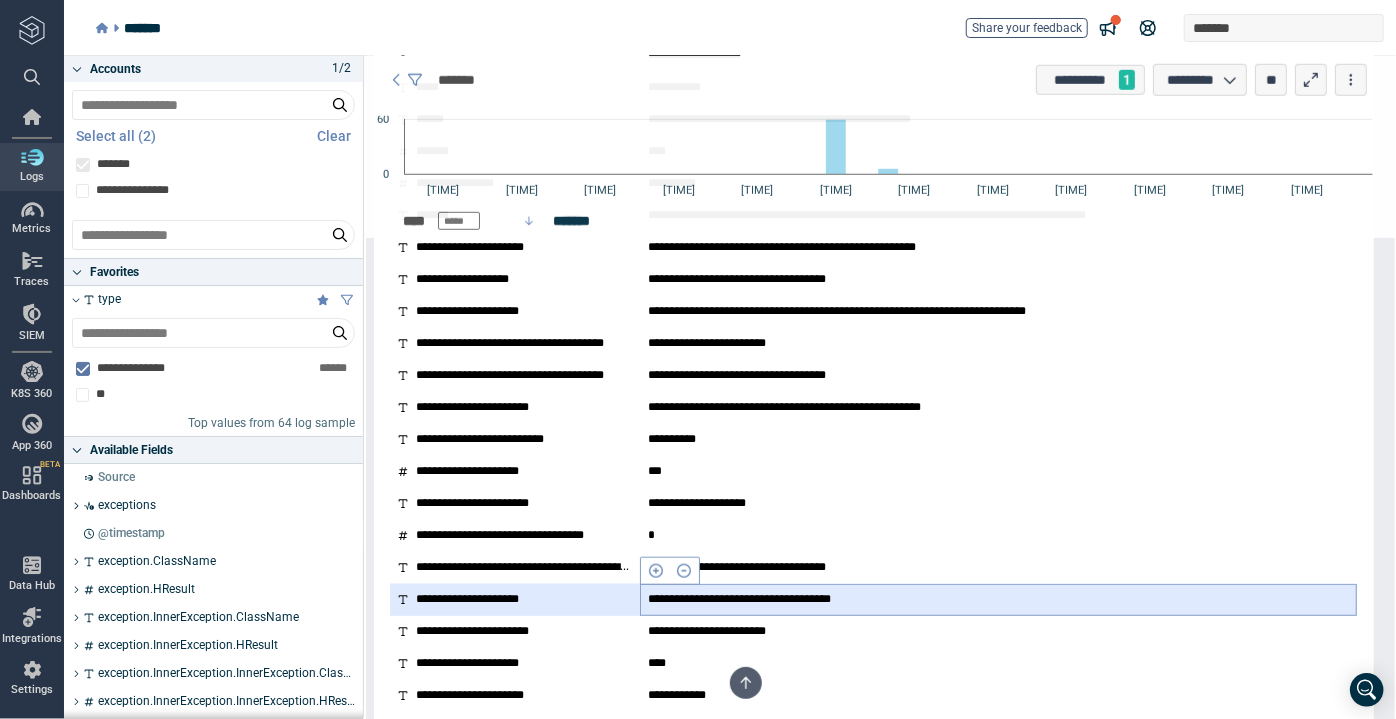 click on "**********" at bounding box center [781, 600] 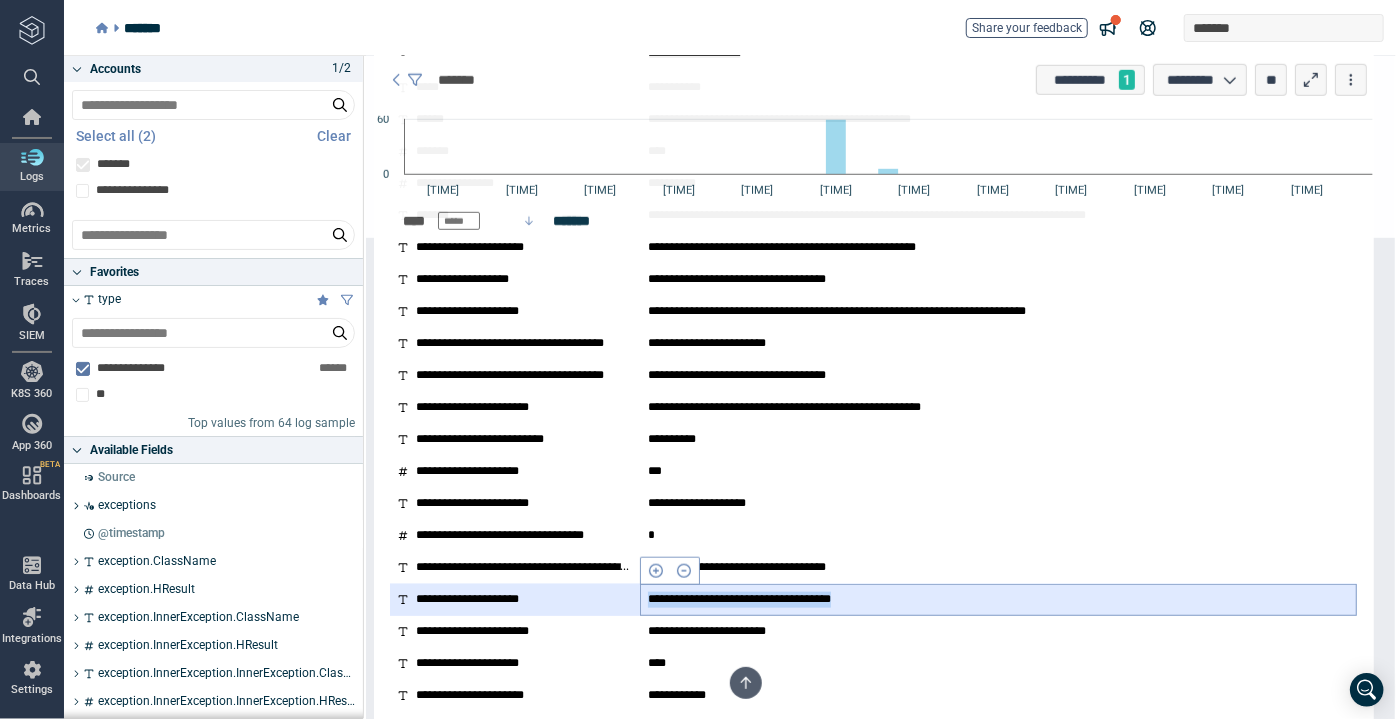 click on "**********" at bounding box center [781, 600] 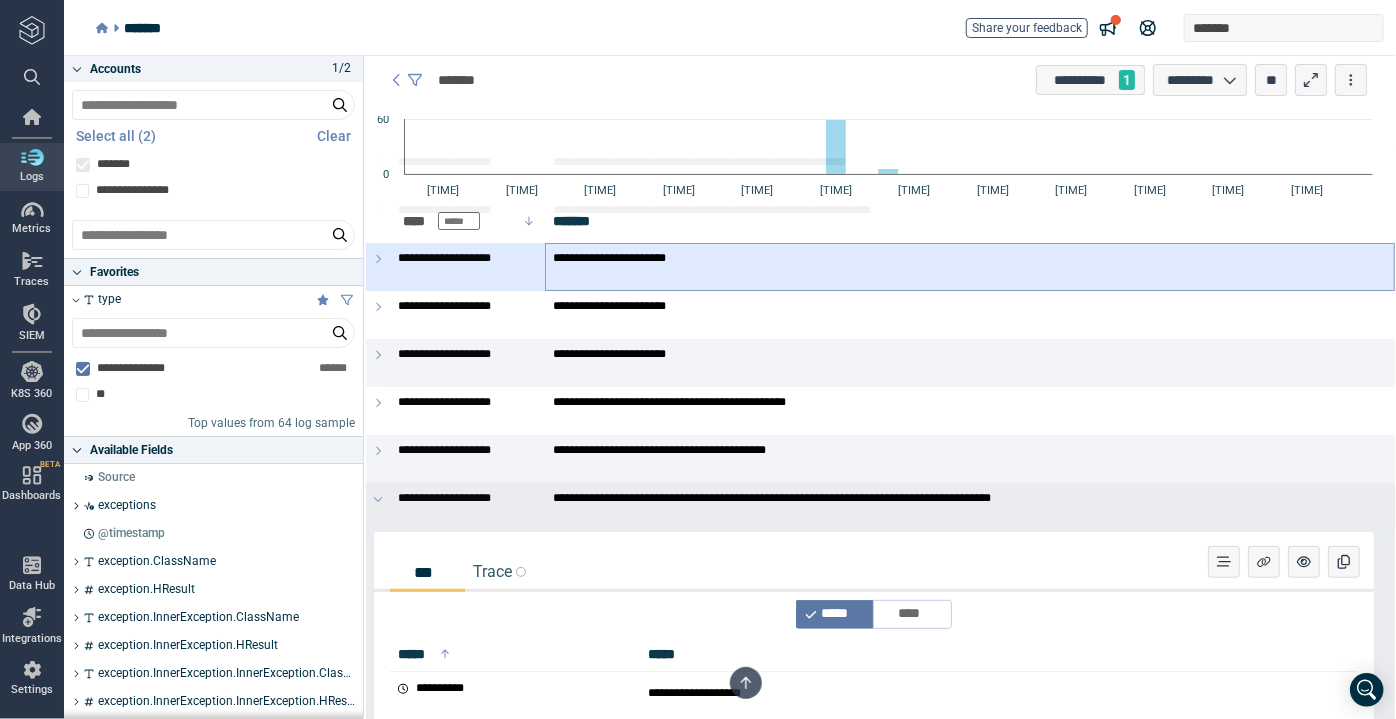 scroll, scrollTop: 181, scrollLeft: 0, axis: vertical 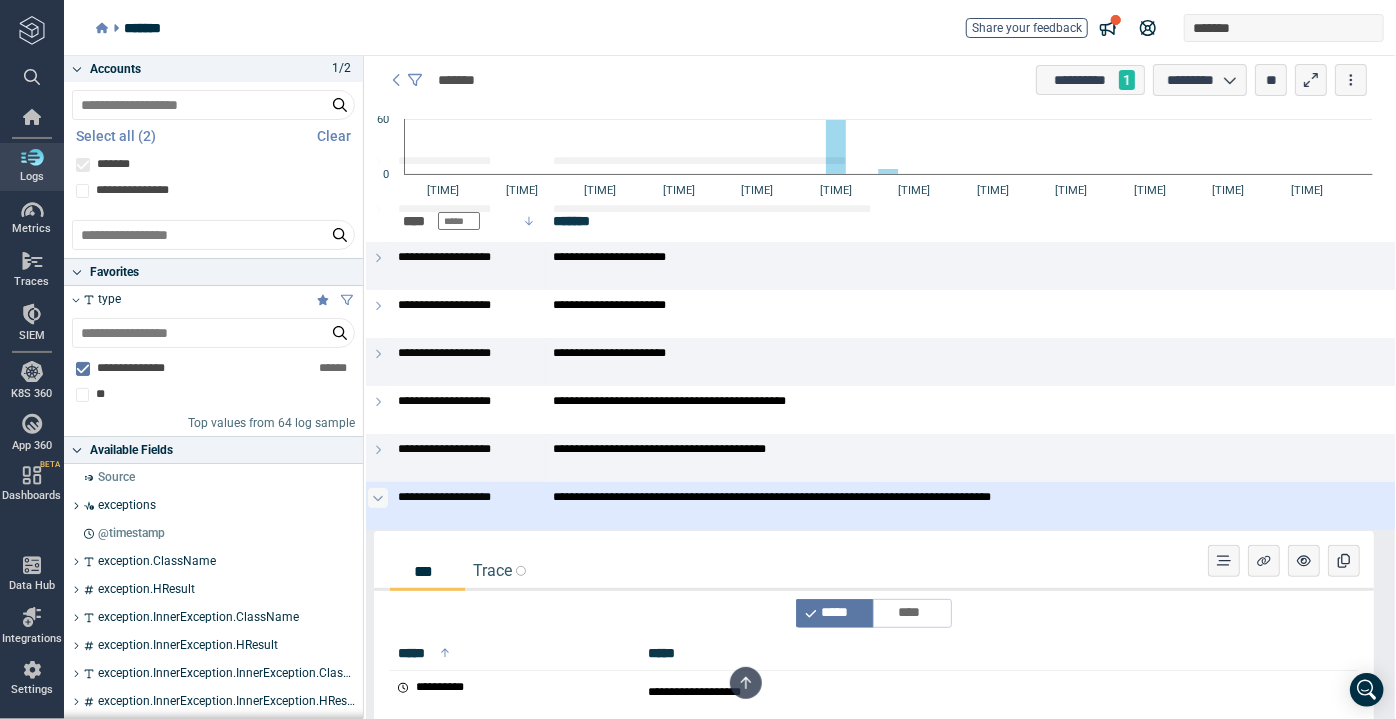 click at bounding box center (378, 498) 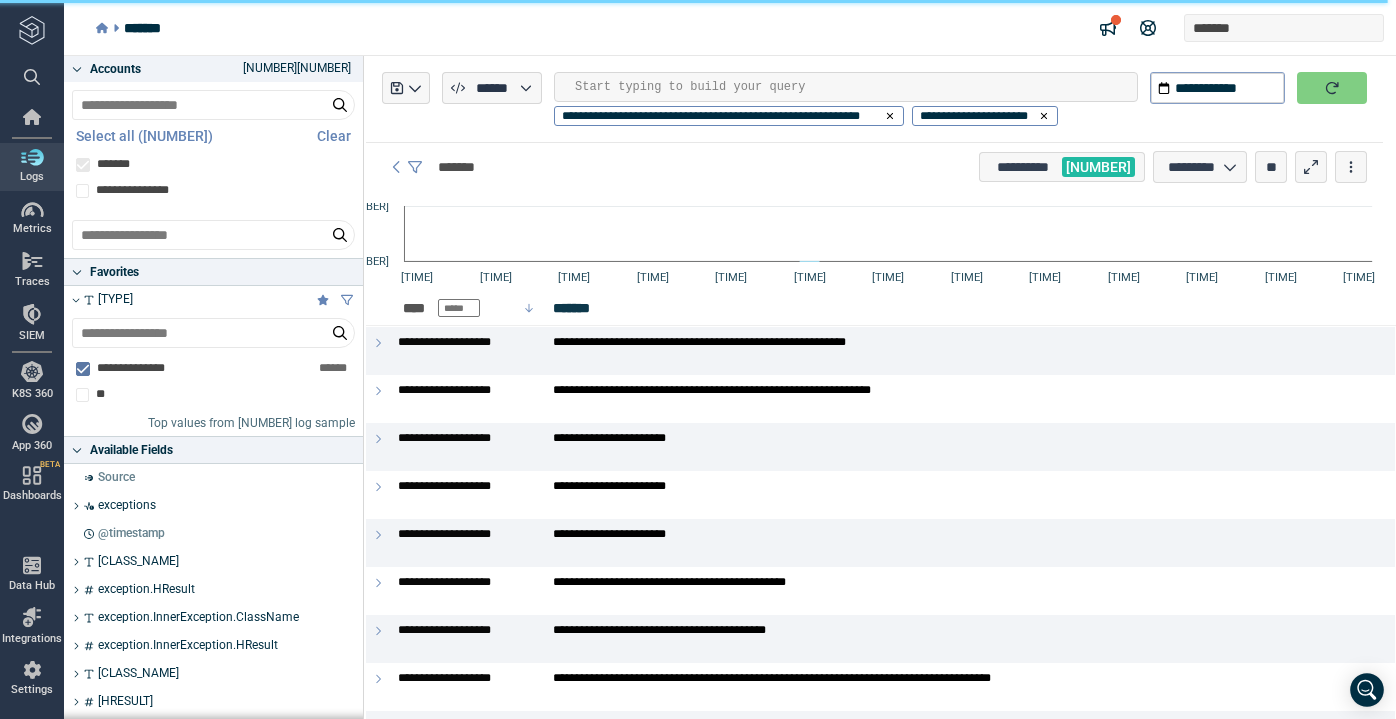 scroll, scrollTop: 0, scrollLeft: 0, axis: both 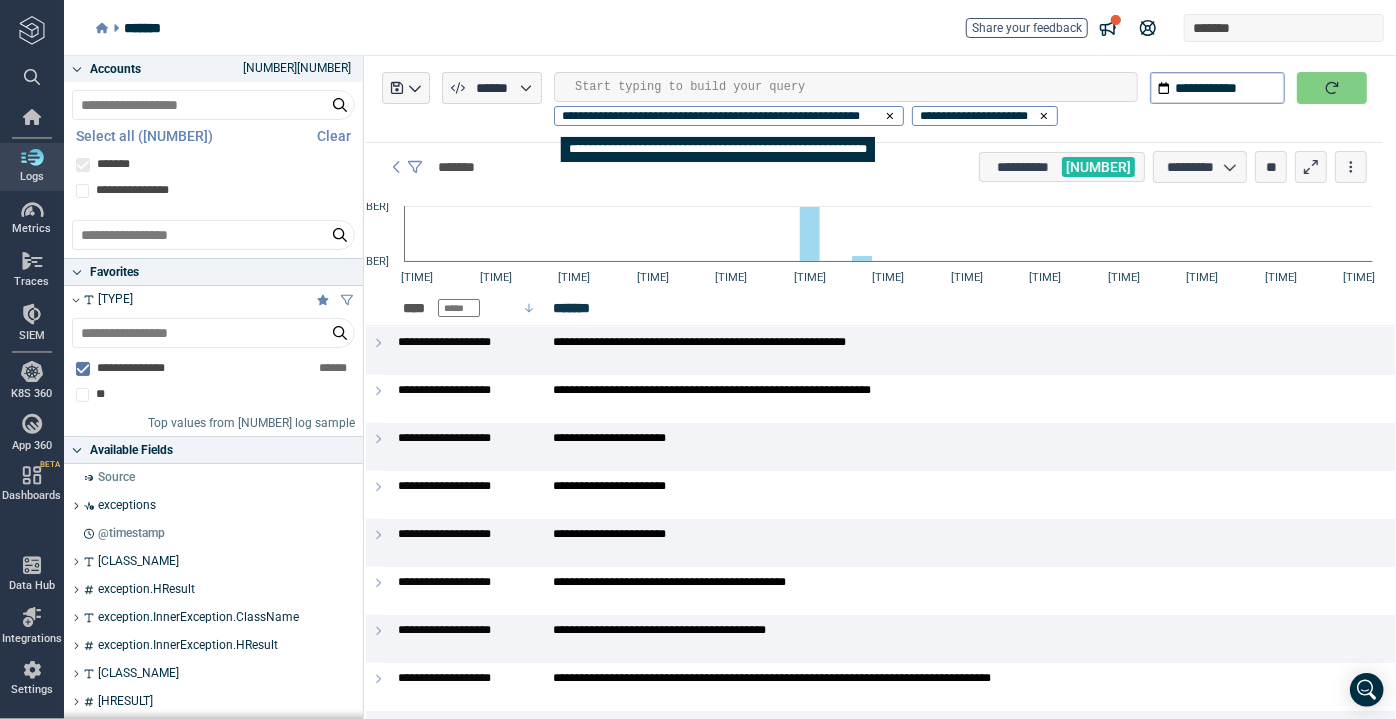 click on "**********" at bounding box center [719, 116] 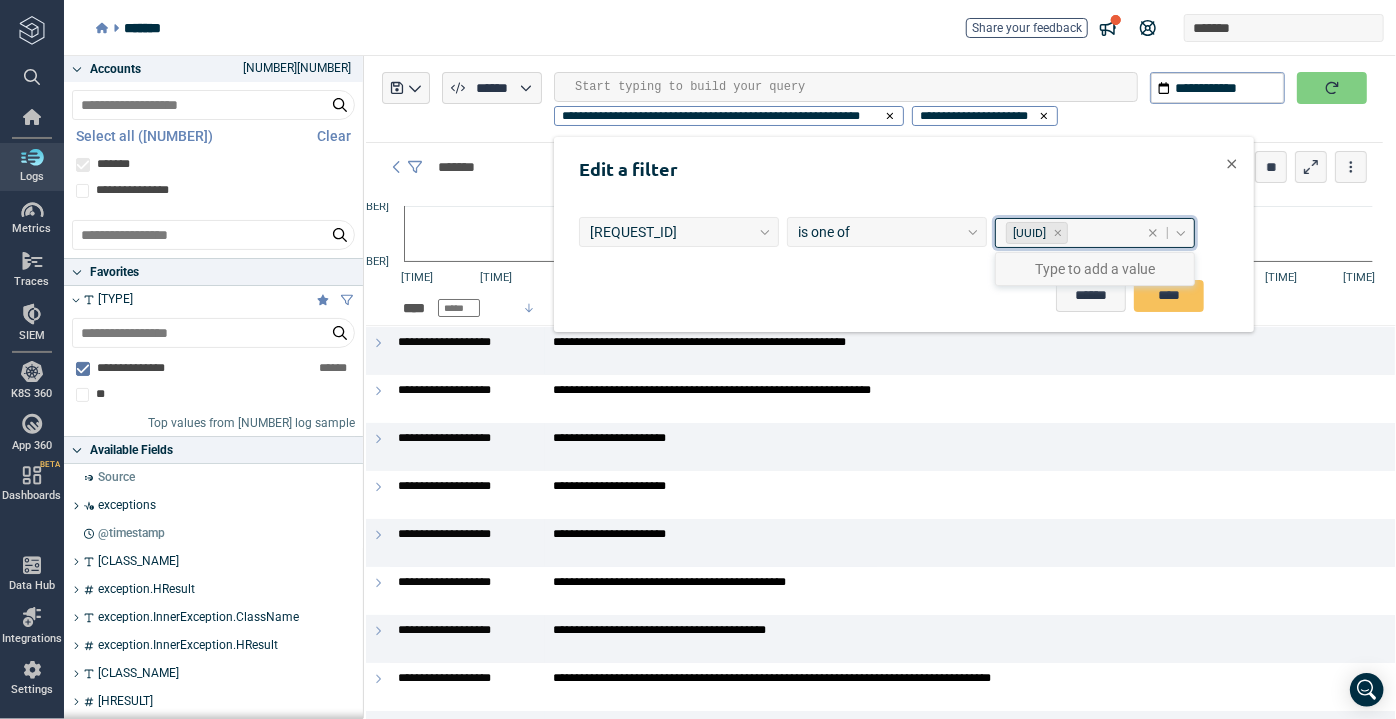 click on "[UUID]" at bounding box center [1028, 233] 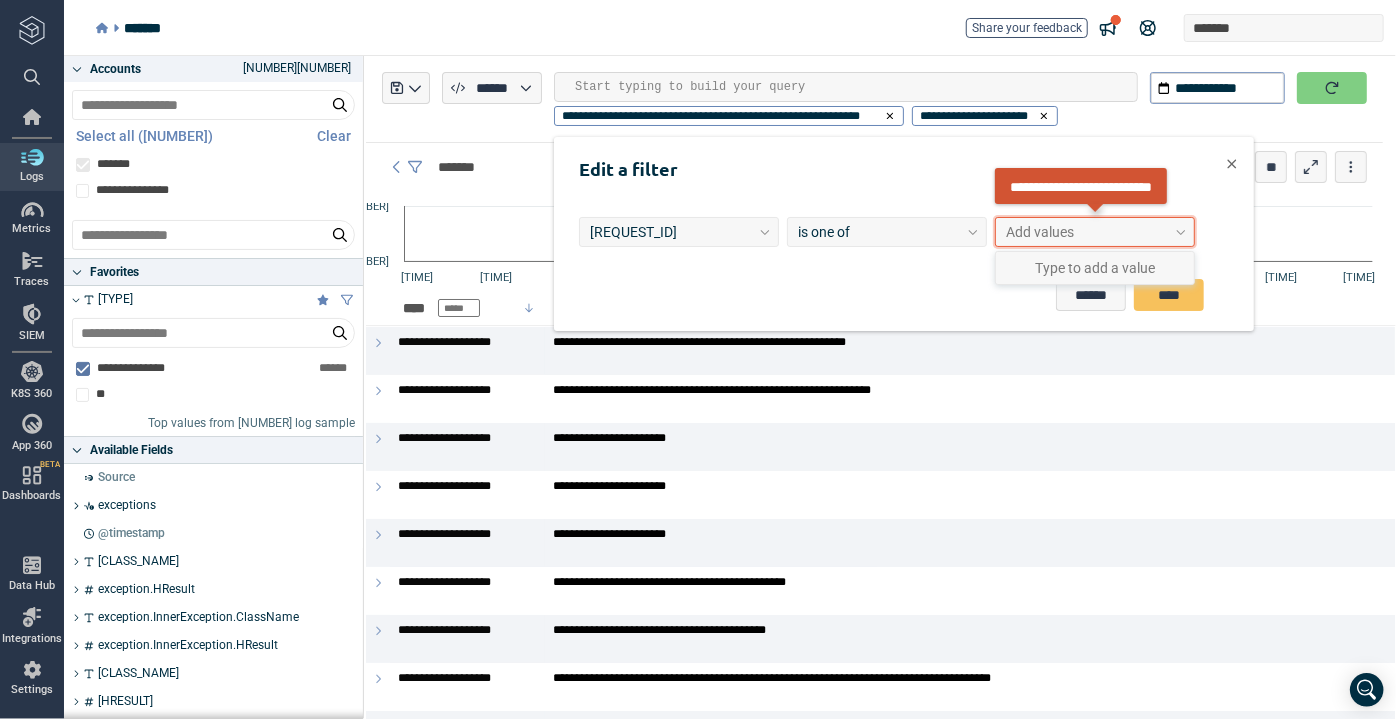 paste on "**********" 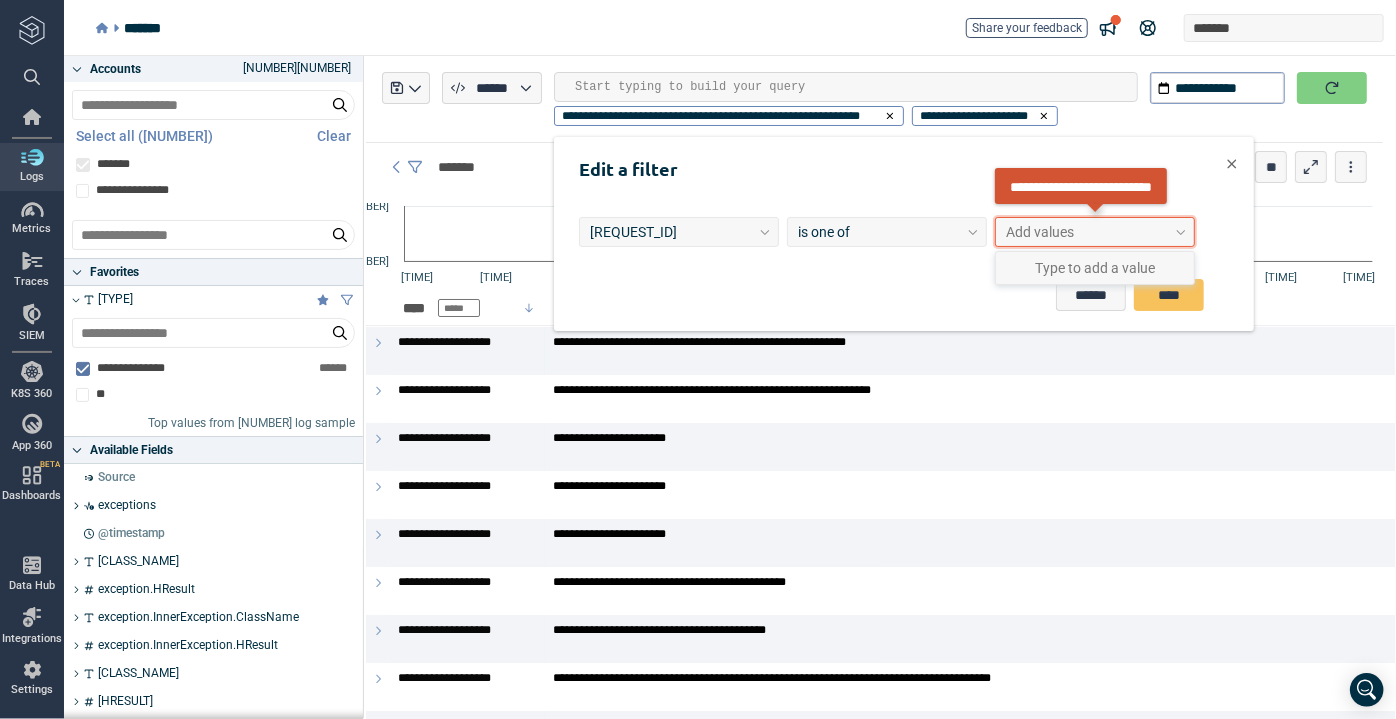 scroll, scrollTop: 0, scrollLeft: 0, axis: both 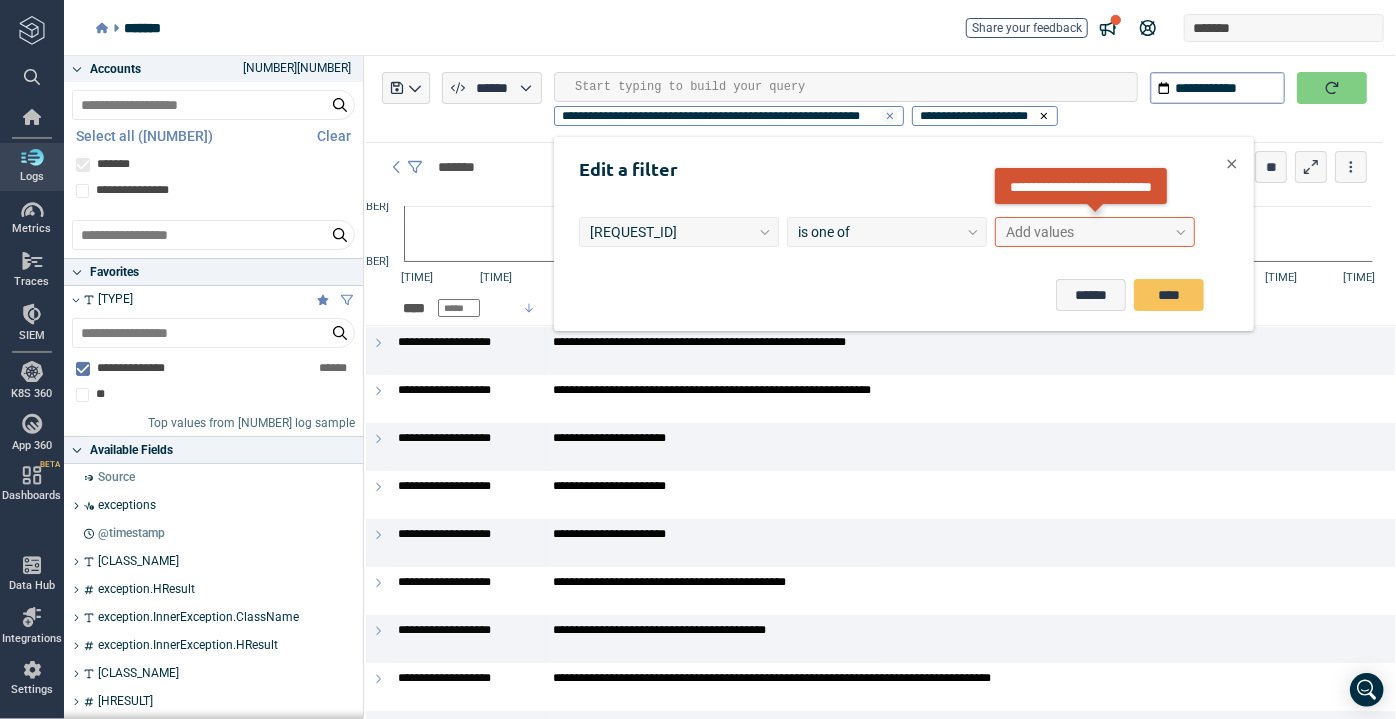 click at bounding box center [890, 116] 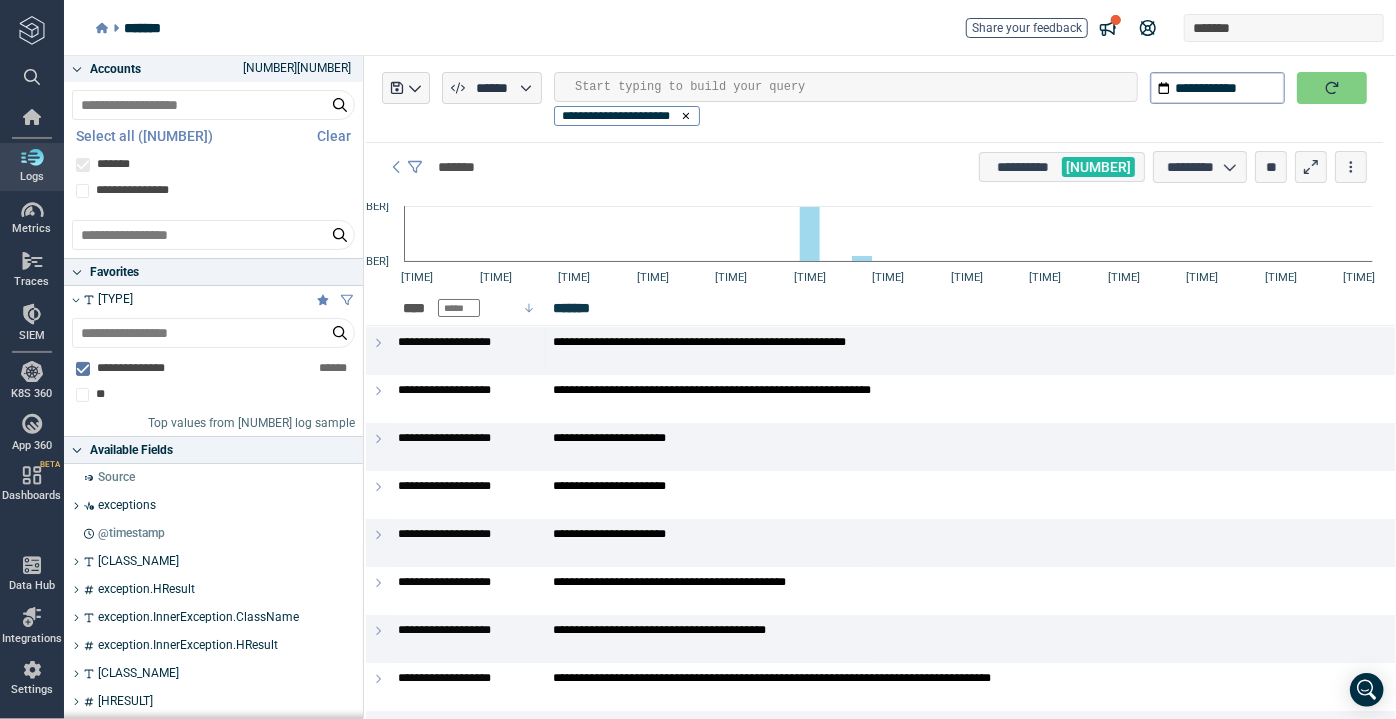 scroll, scrollTop: 0, scrollLeft: 0, axis: both 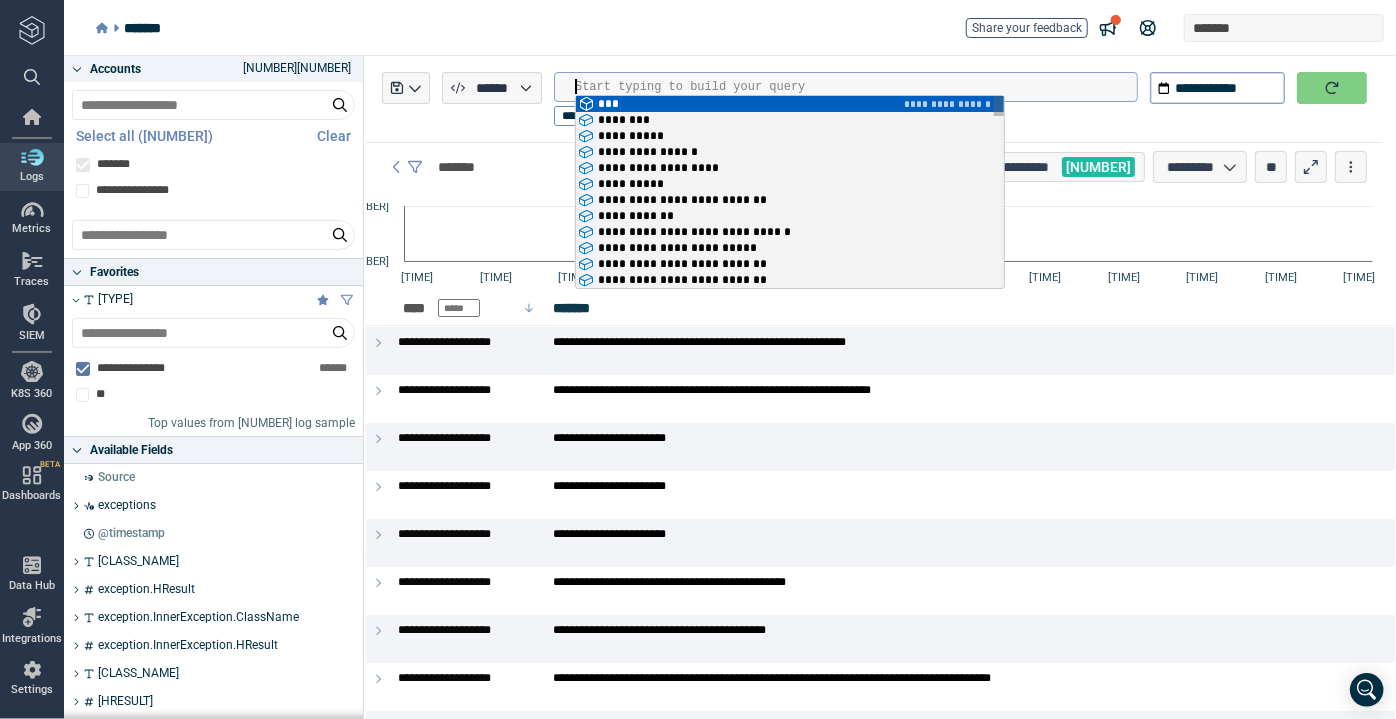 type on "**********" 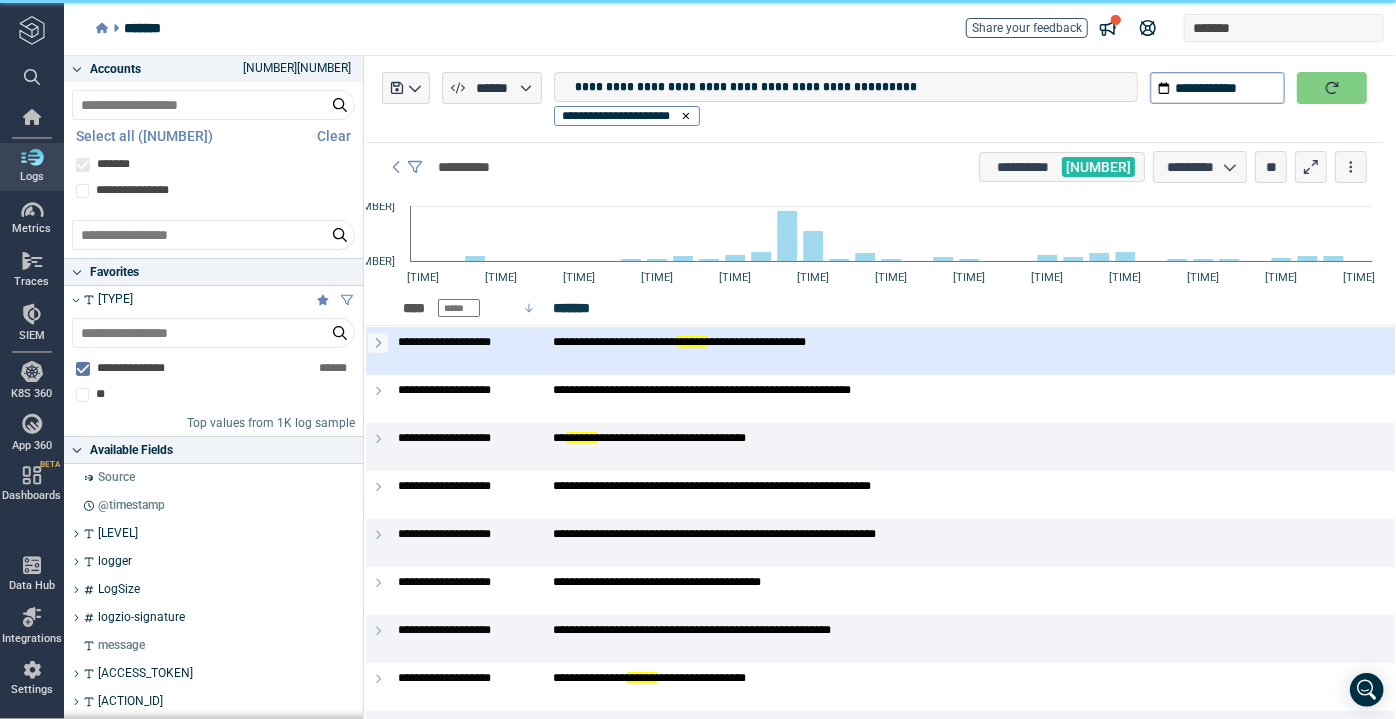 click at bounding box center (378, 343) 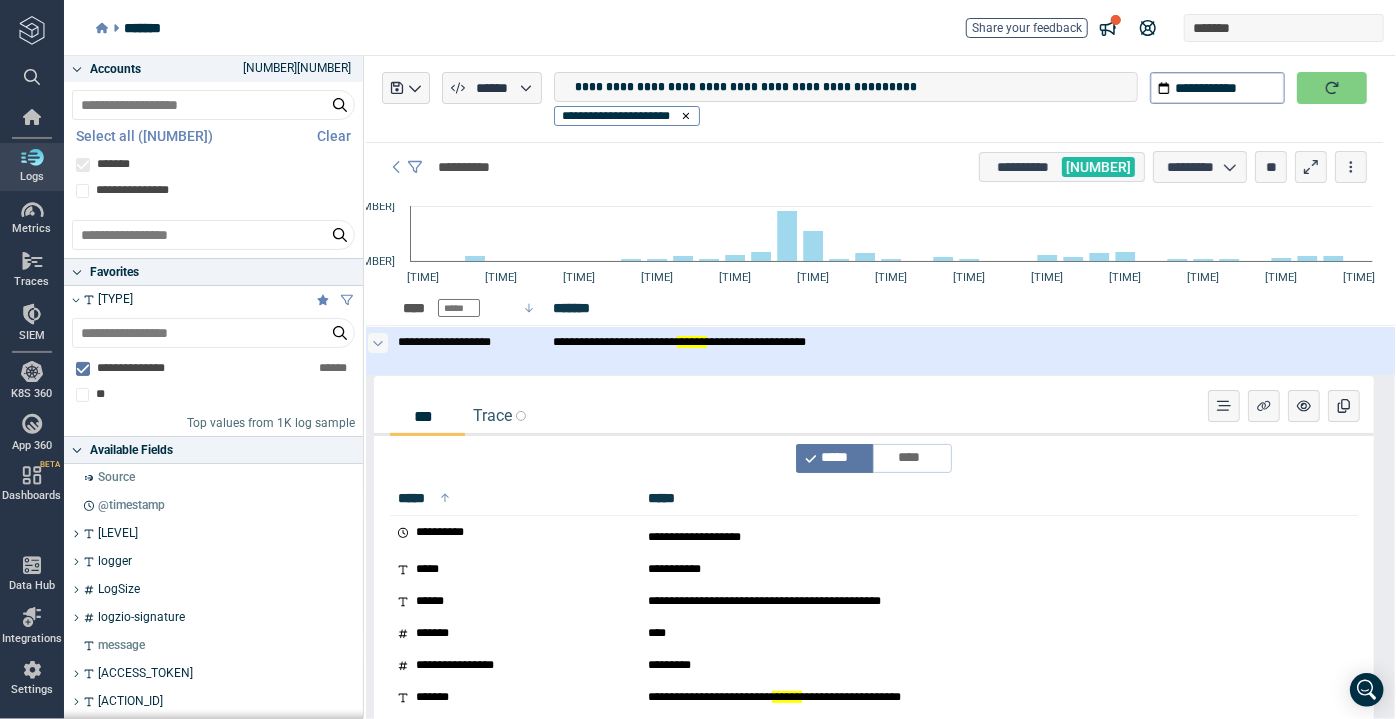 click at bounding box center [378, 343] 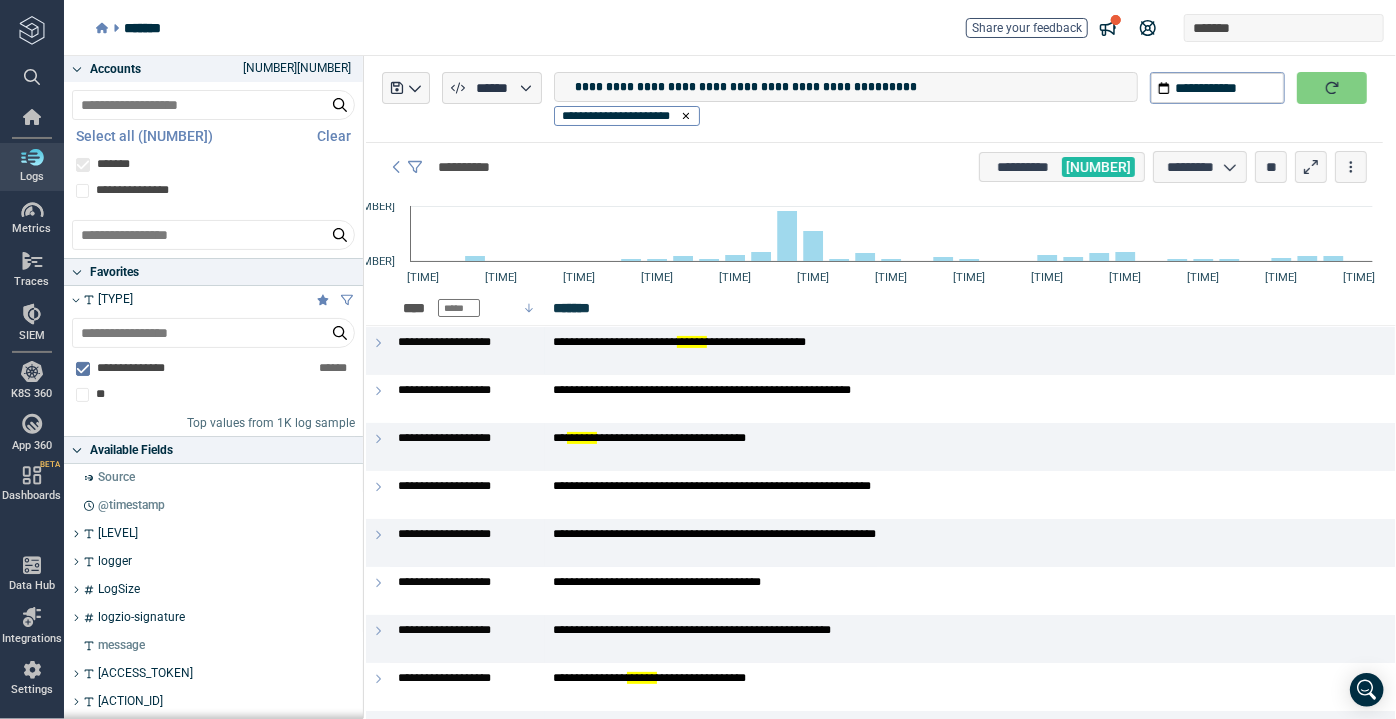 scroll, scrollTop: 0, scrollLeft: 0, axis: both 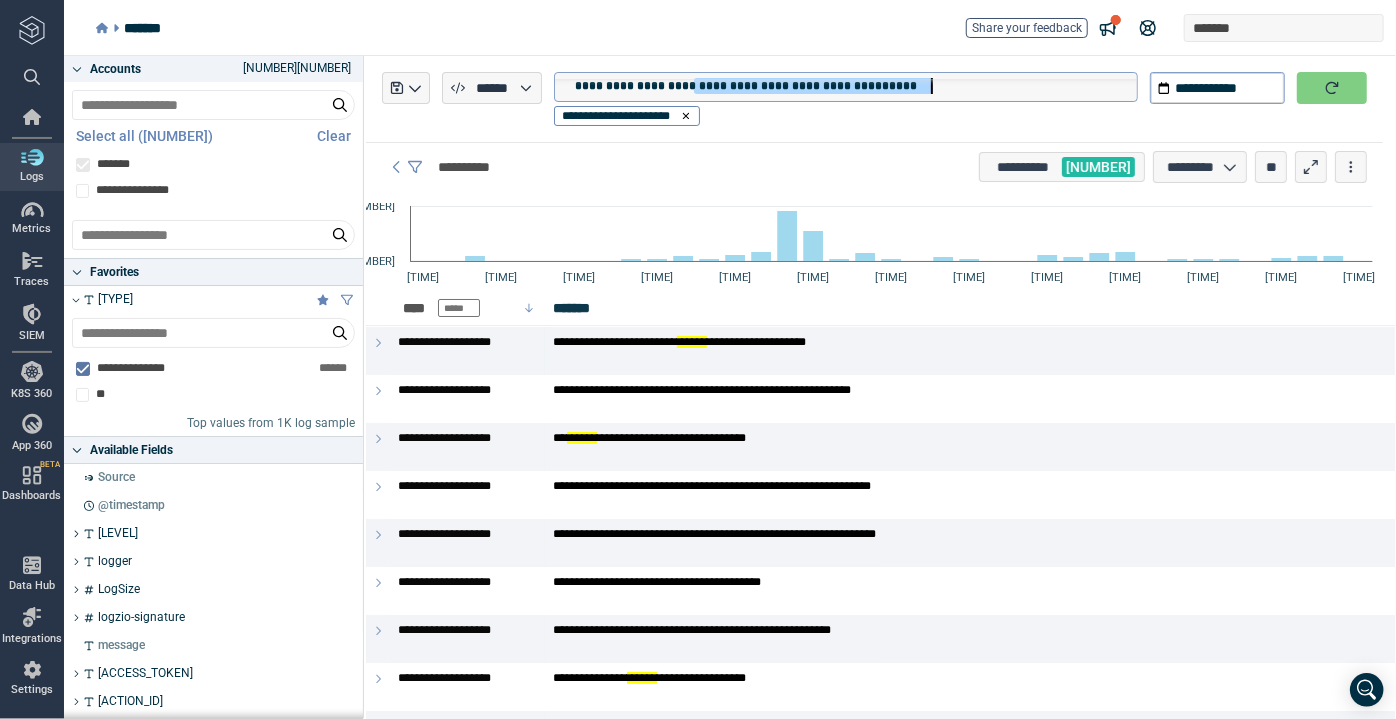 drag, startPoint x: 691, startPoint y: 86, endPoint x: 515, endPoint y: 104, distance: 176.91806 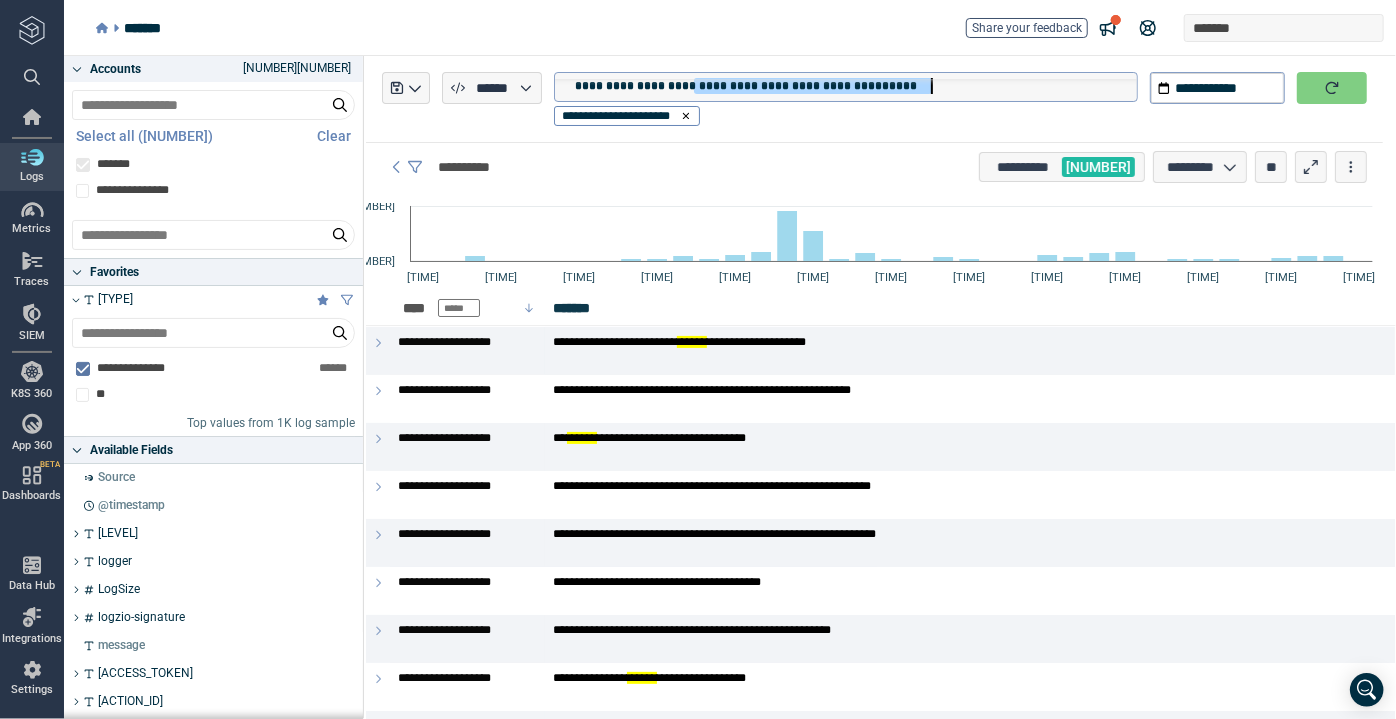 click on "**********" at bounding box center (856, 86) 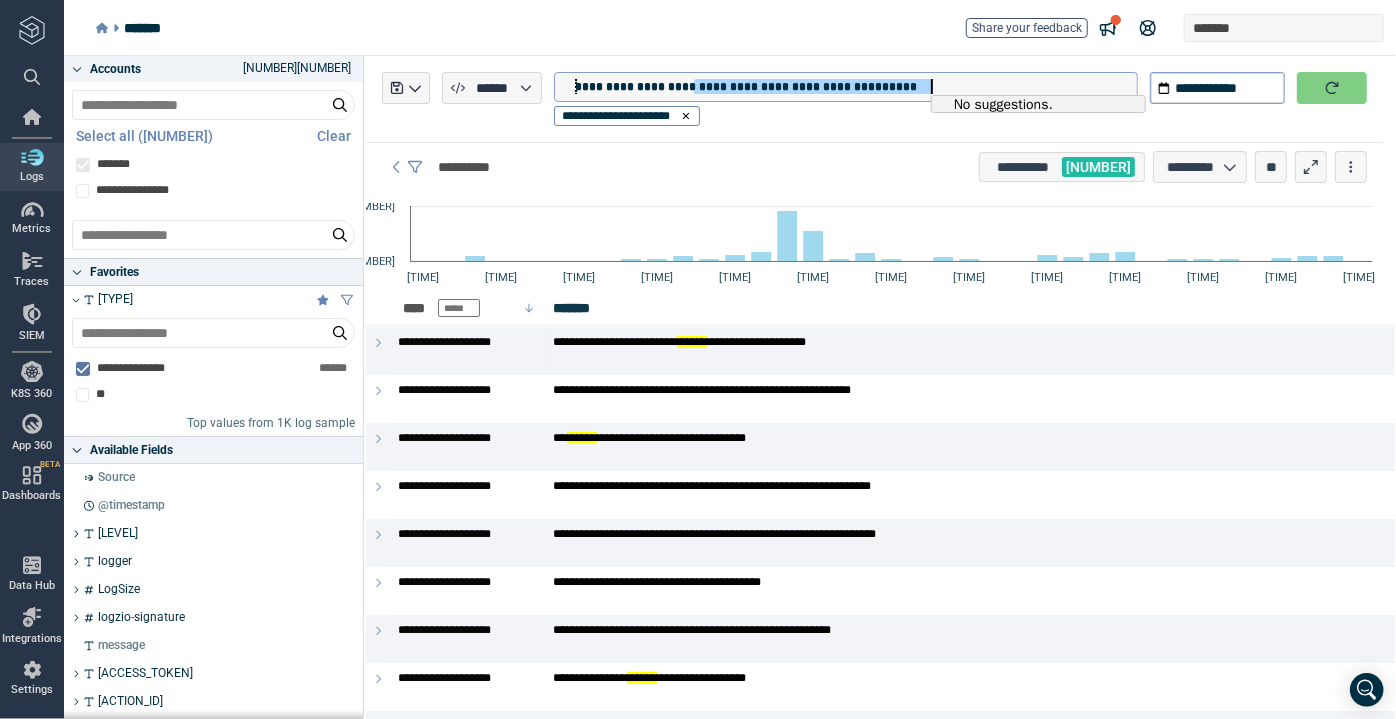 drag, startPoint x: 692, startPoint y: 90, endPoint x: 565, endPoint y: 89, distance: 127.00394 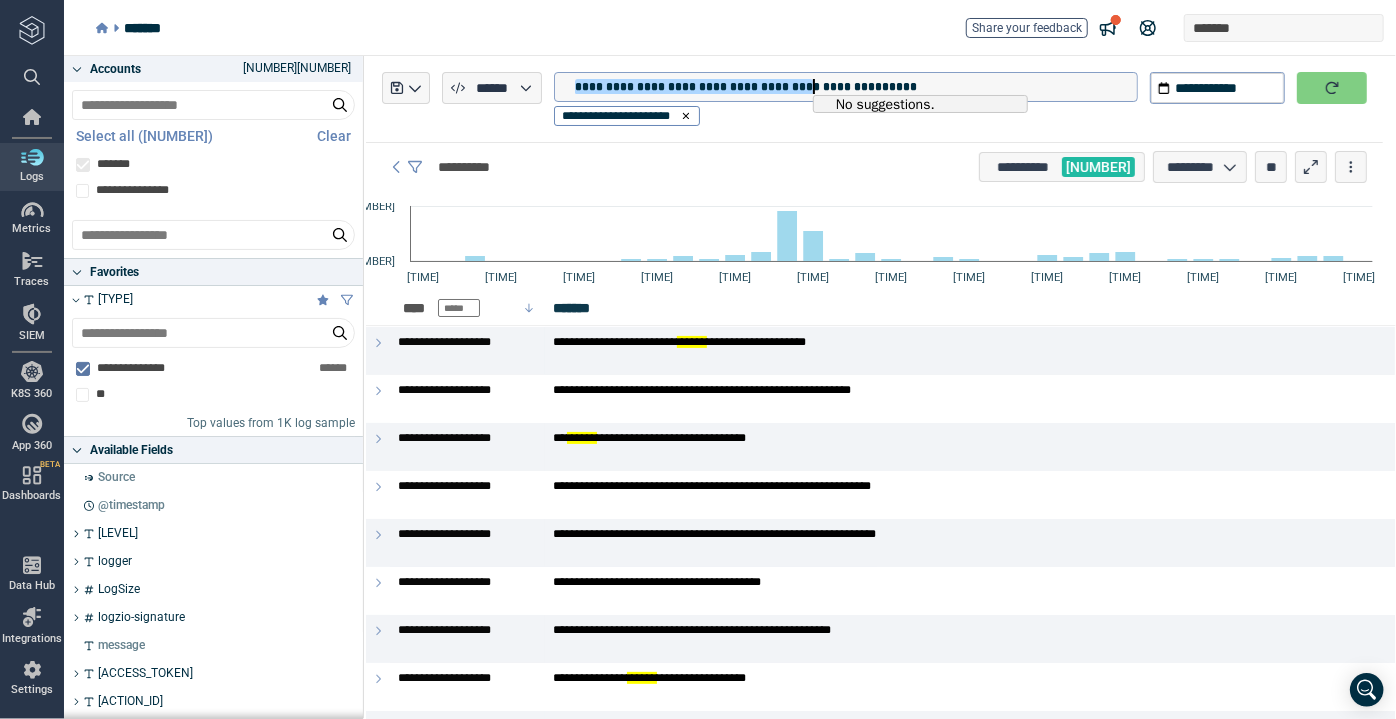 click on "**********" at bounding box center [856, 87] 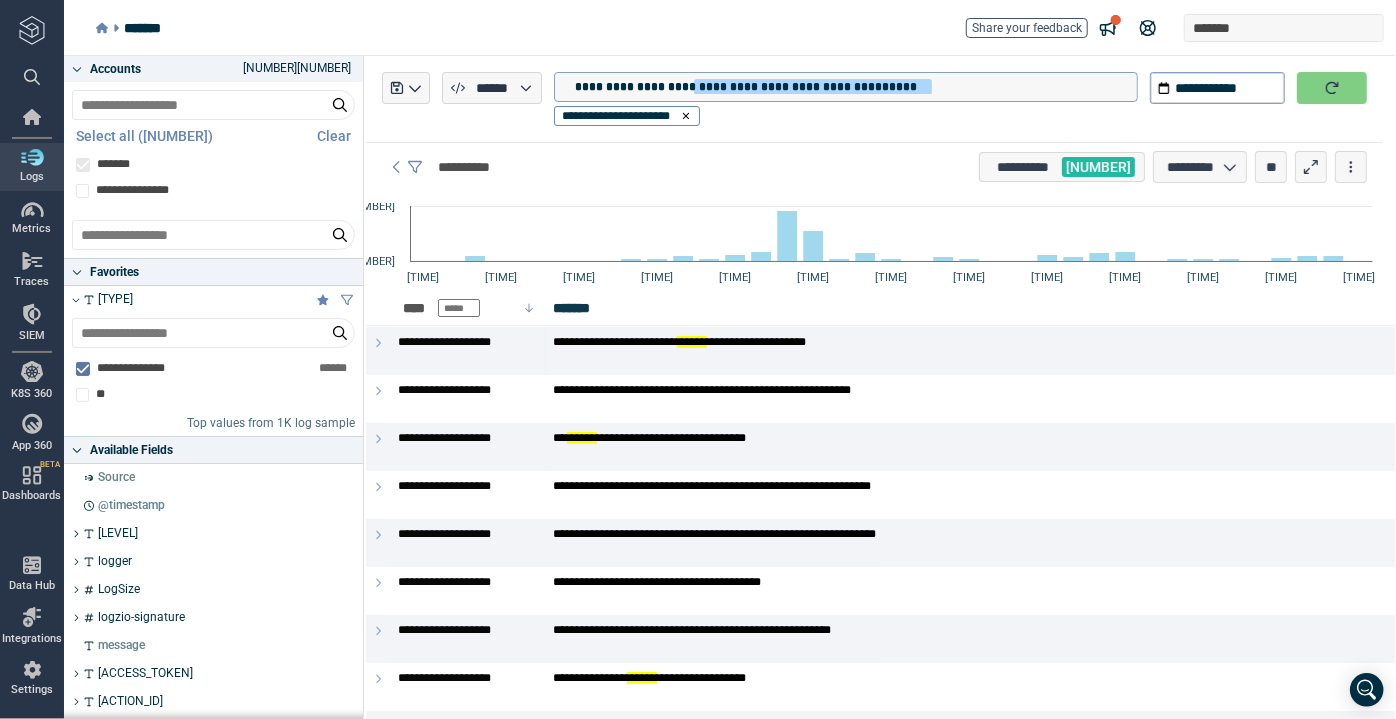 click on "**********" at bounding box center [856, 87] 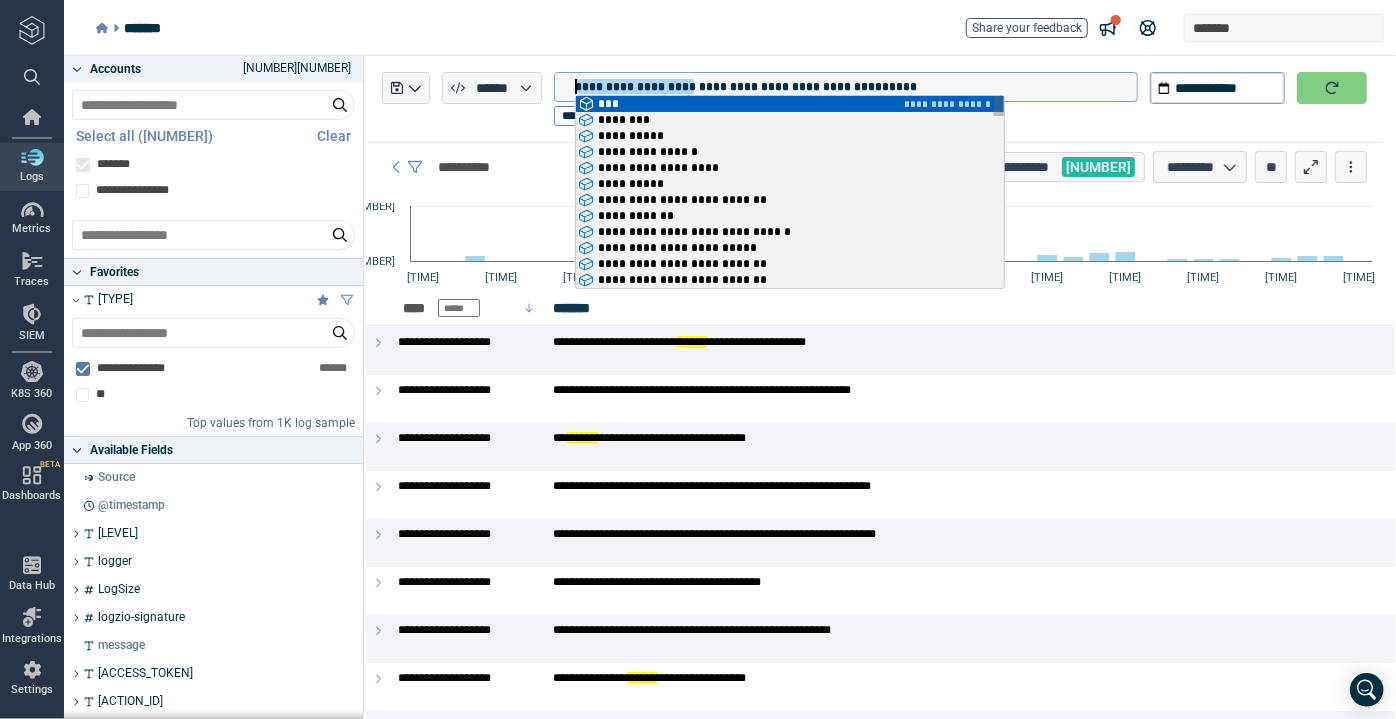 click on "**********" at bounding box center [856, 87] 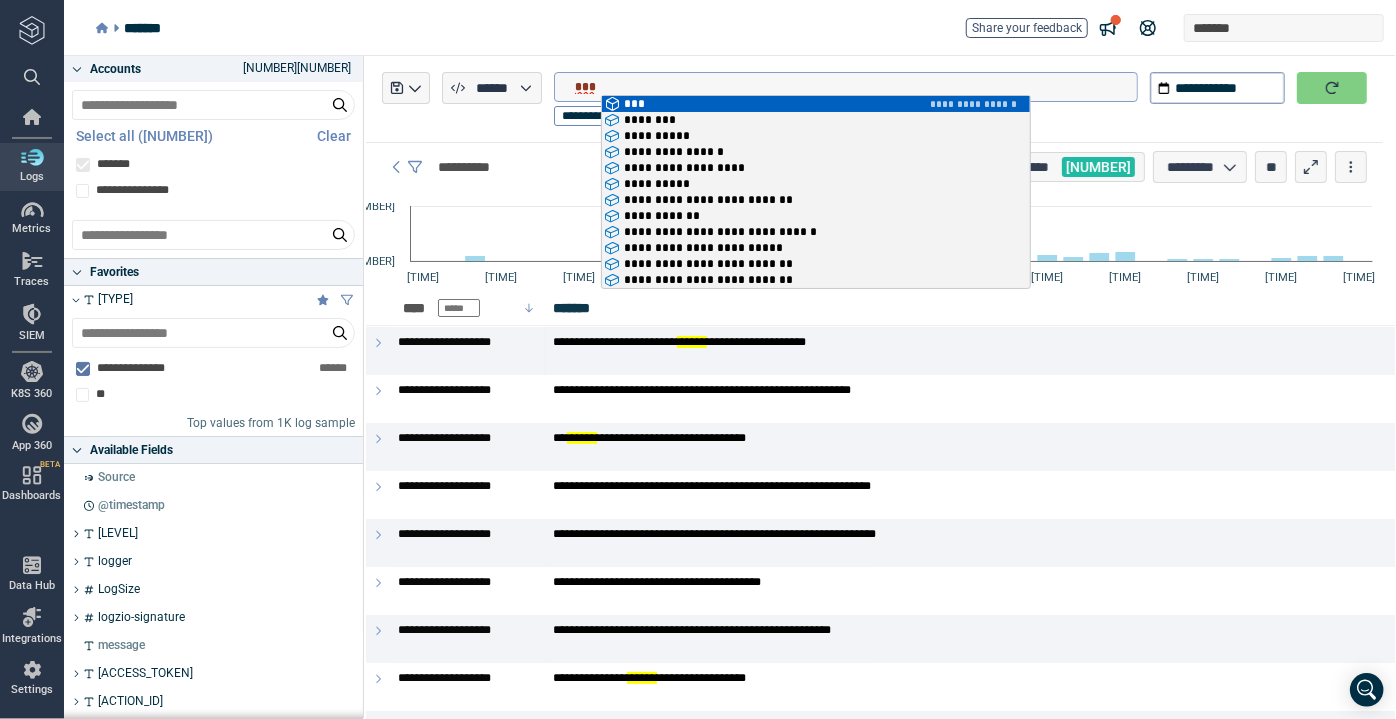 click on "***" at bounding box center (856, 87) 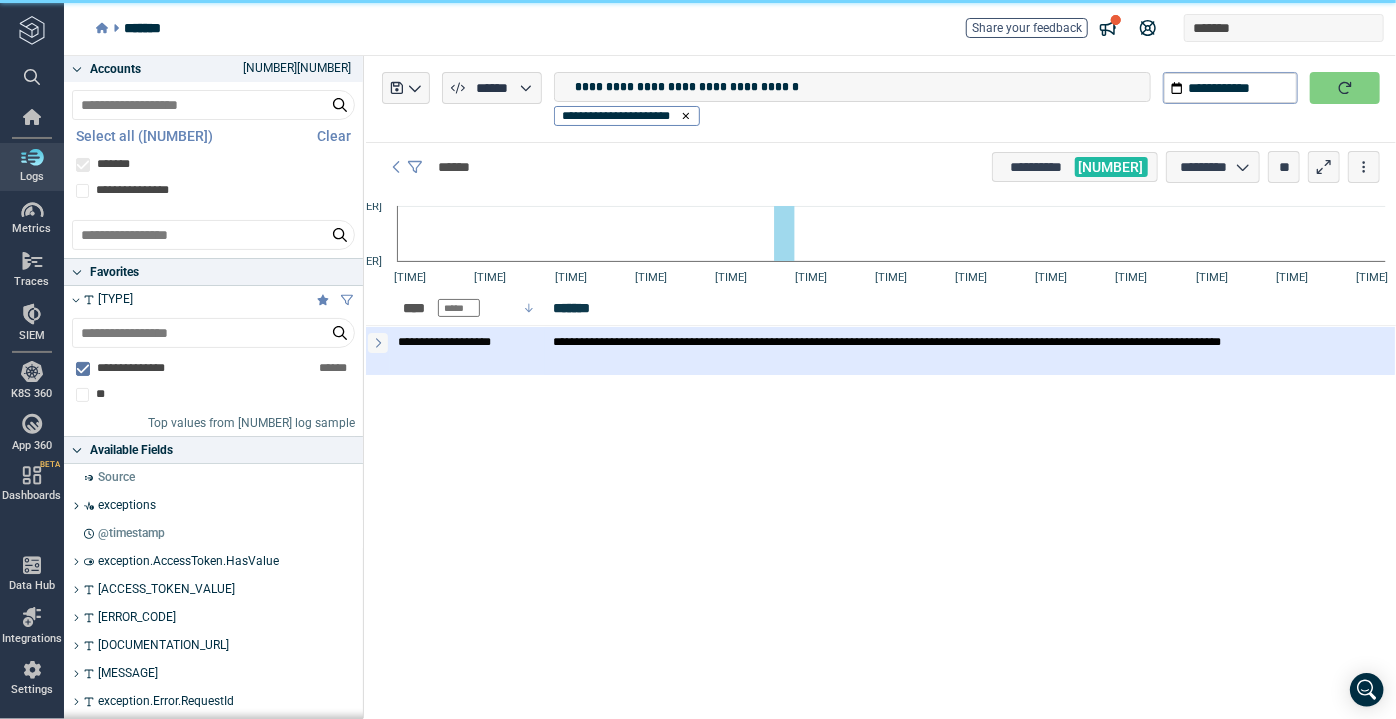 click at bounding box center (378, 343) 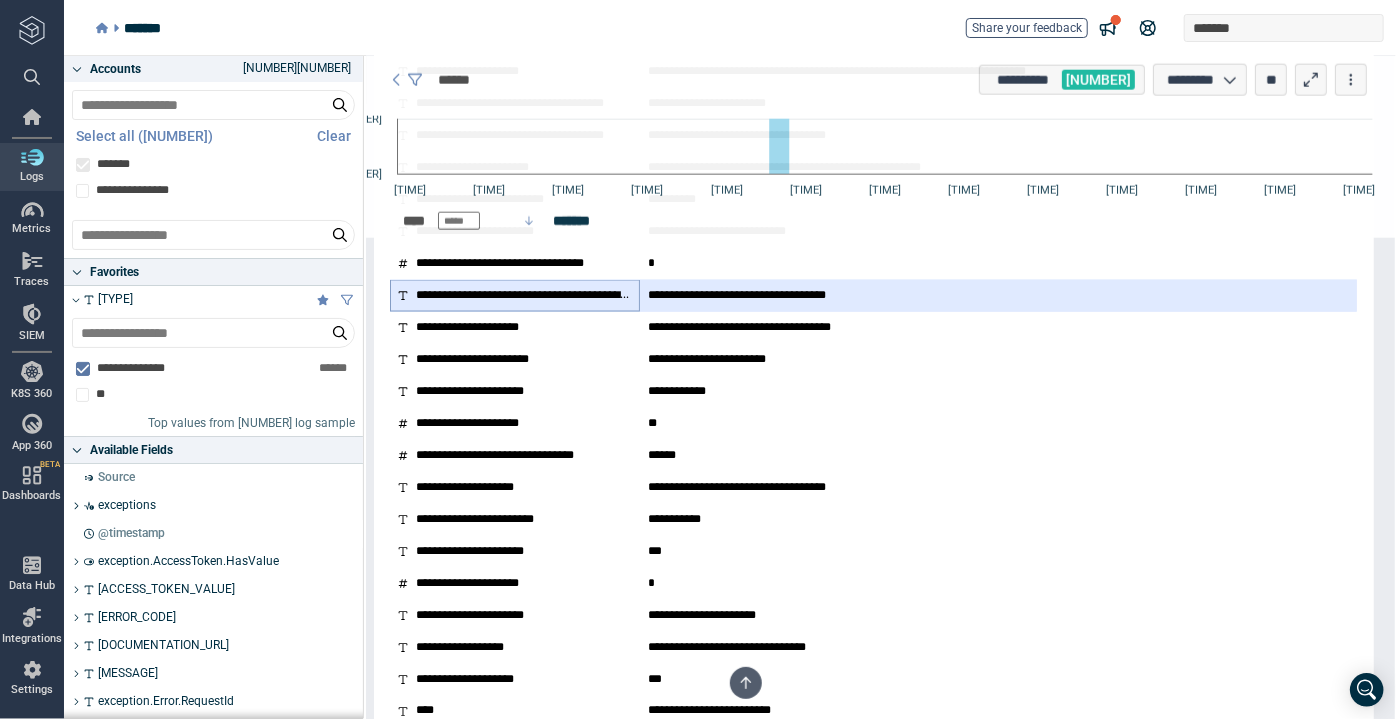 scroll, scrollTop: 1272, scrollLeft: 0, axis: vertical 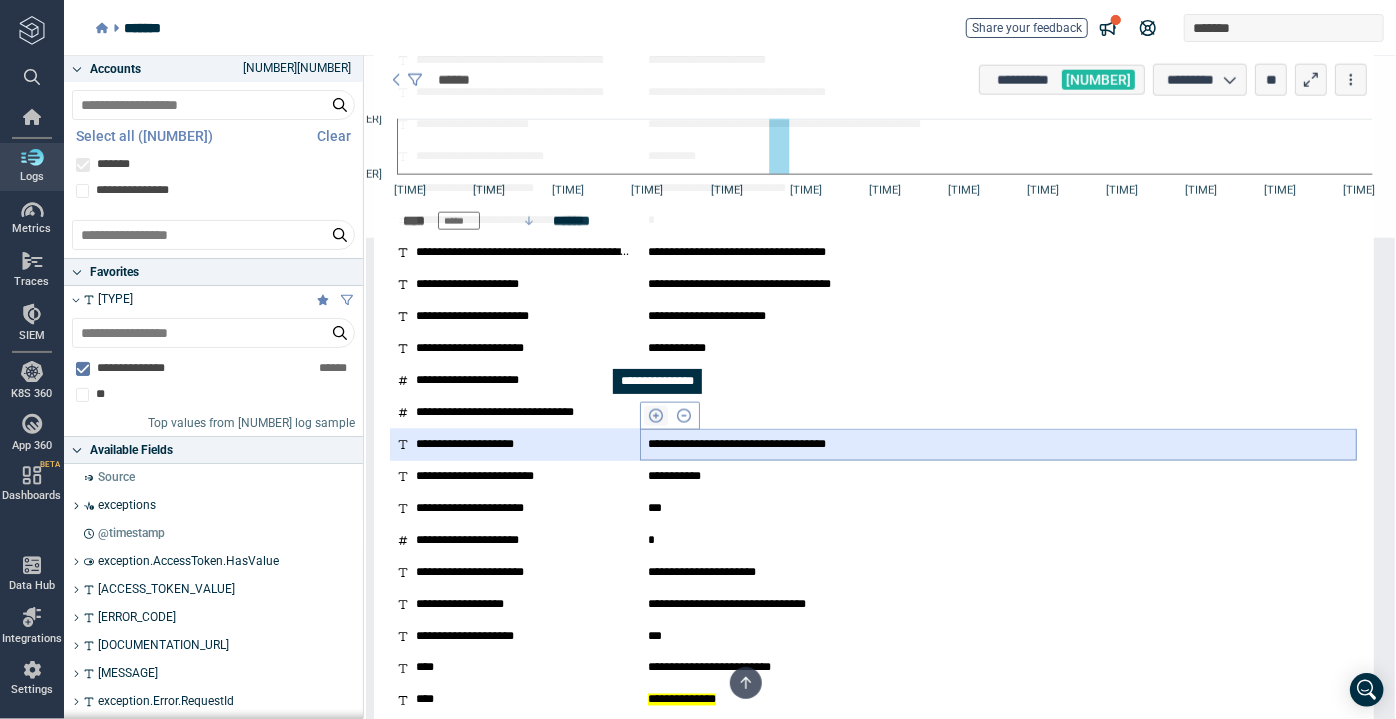 click at bounding box center [656, 416] 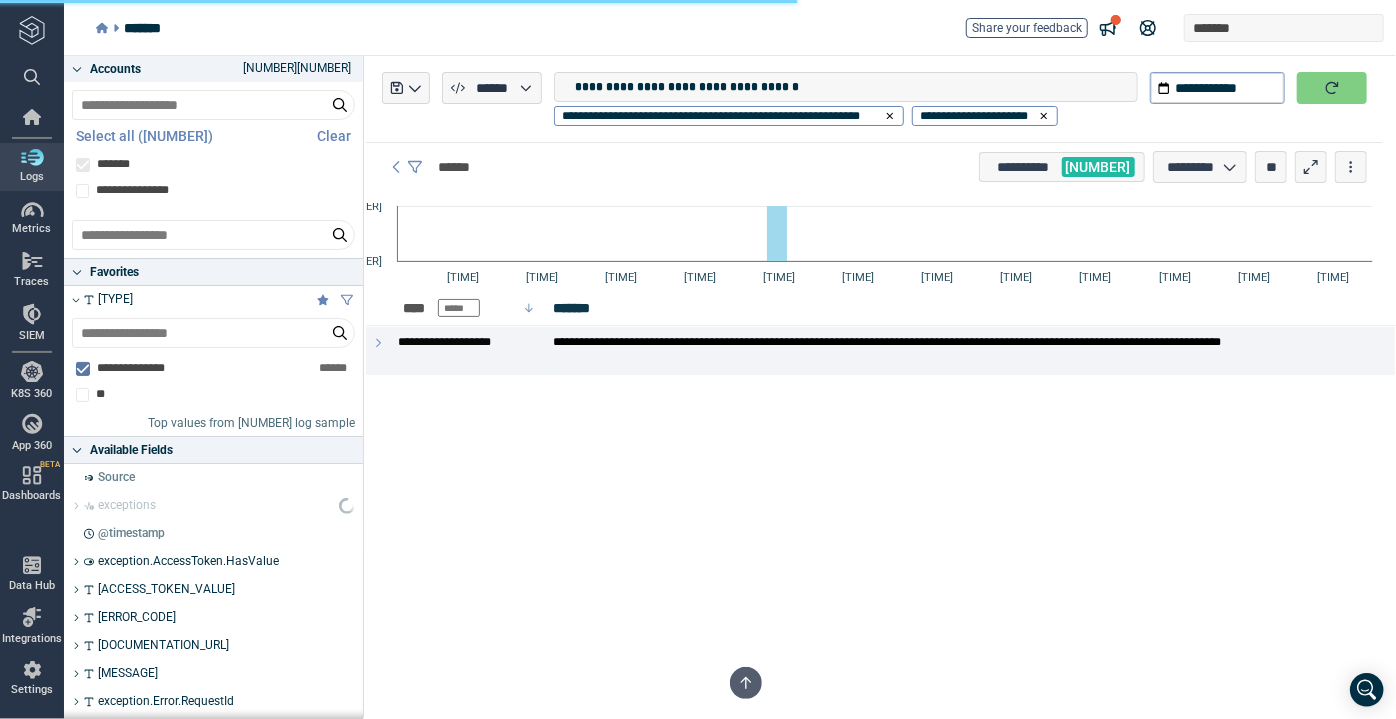scroll, scrollTop: 0, scrollLeft: 0, axis: both 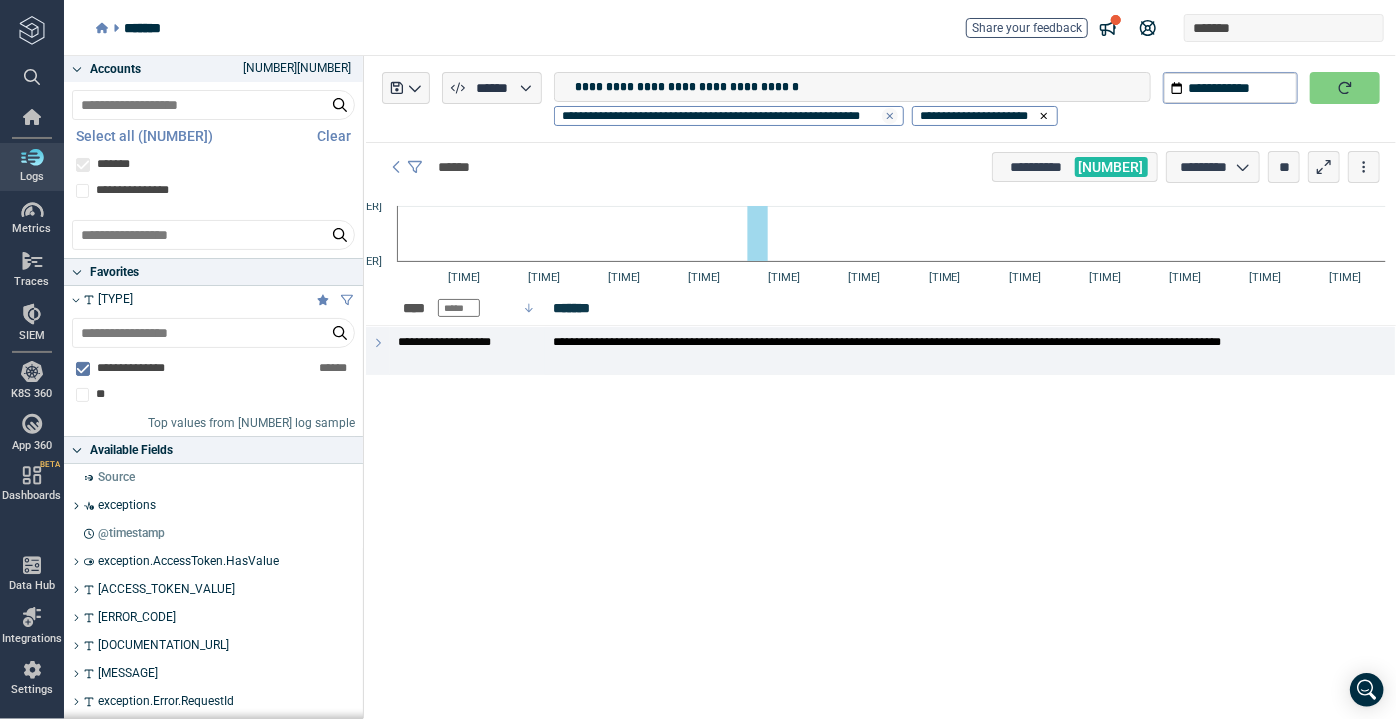 click at bounding box center [890, 116] 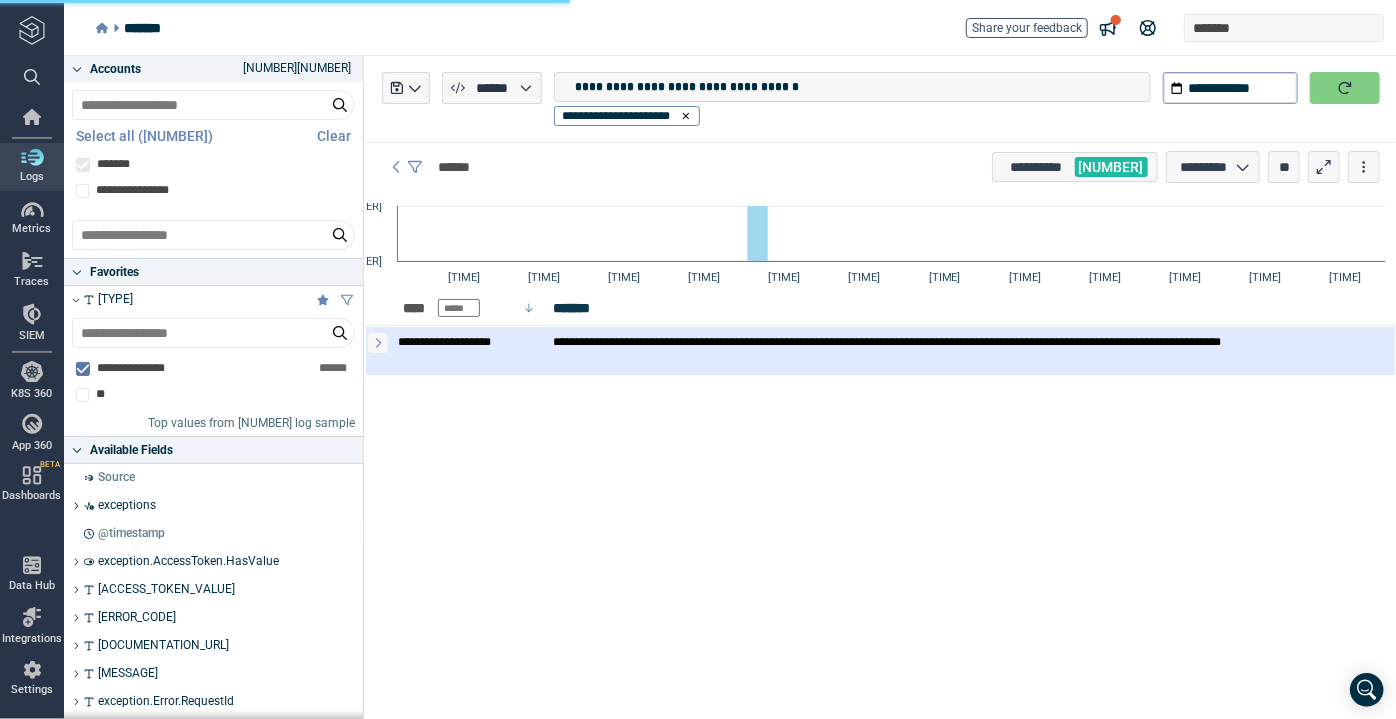 click at bounding box center [378, 343] 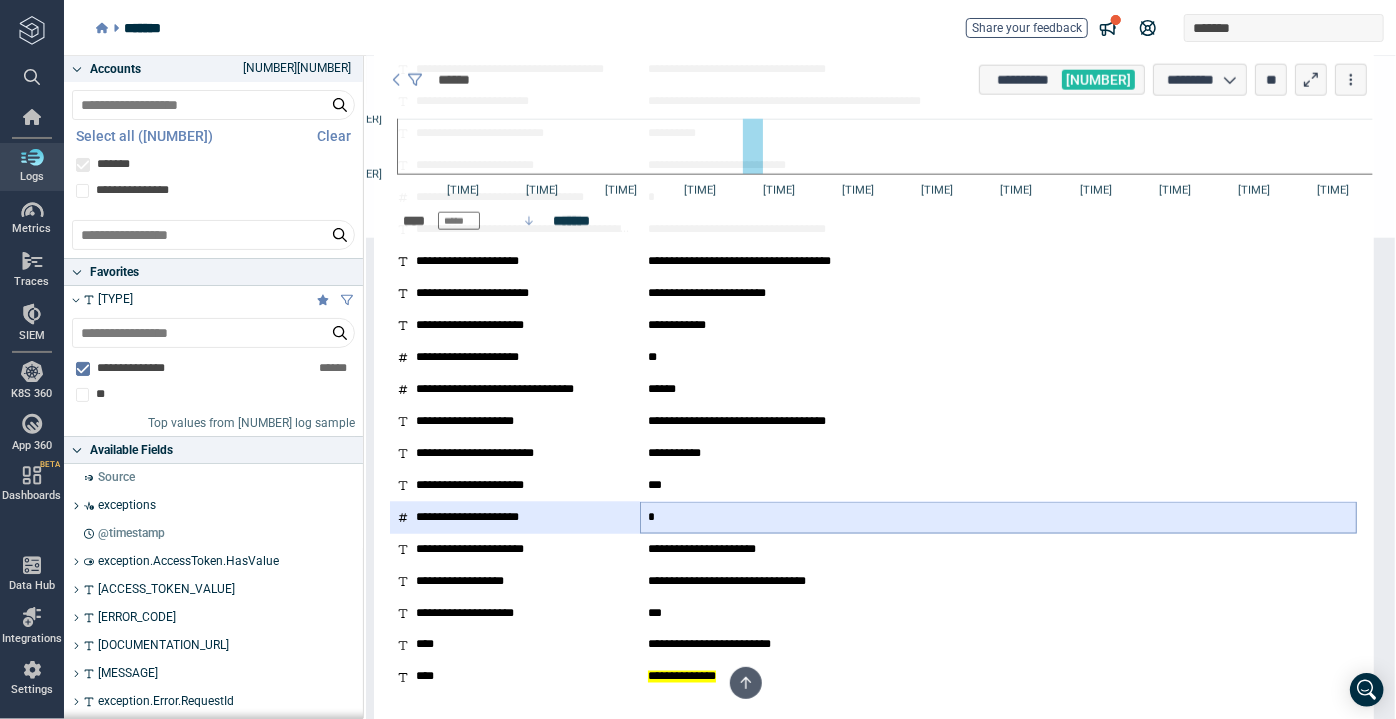 scroll, scrollTop: 1316, scrollLeft: 0, axis: vertical 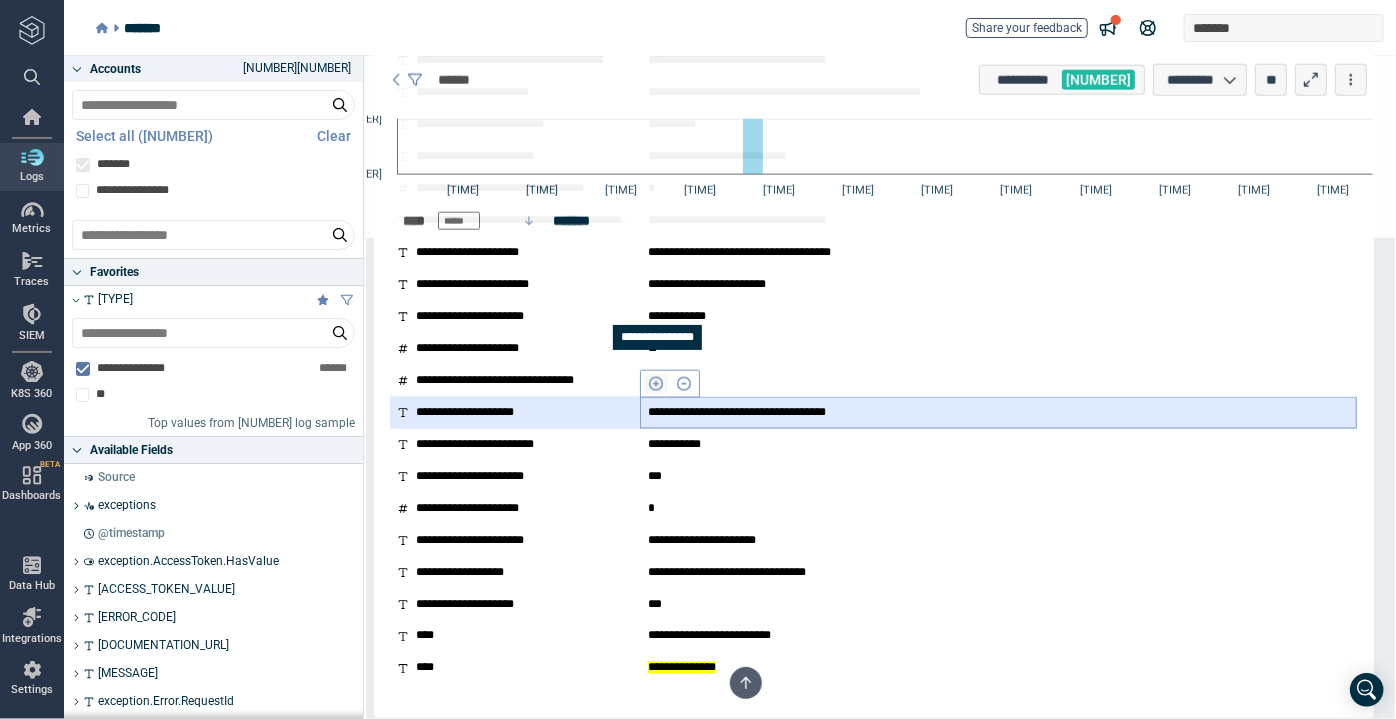 click at bounding box center [656, 384] 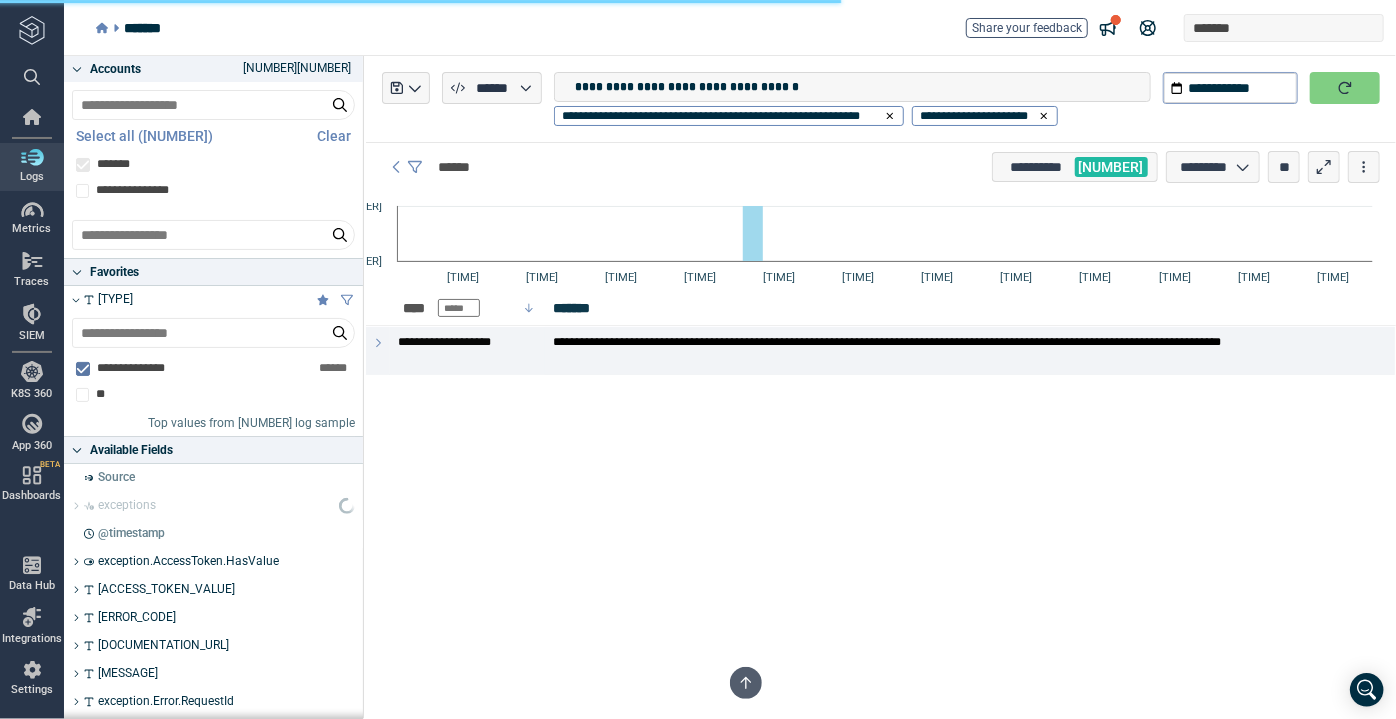 scroll, scrollTop: 0, scrollLeft: 0, axis: both 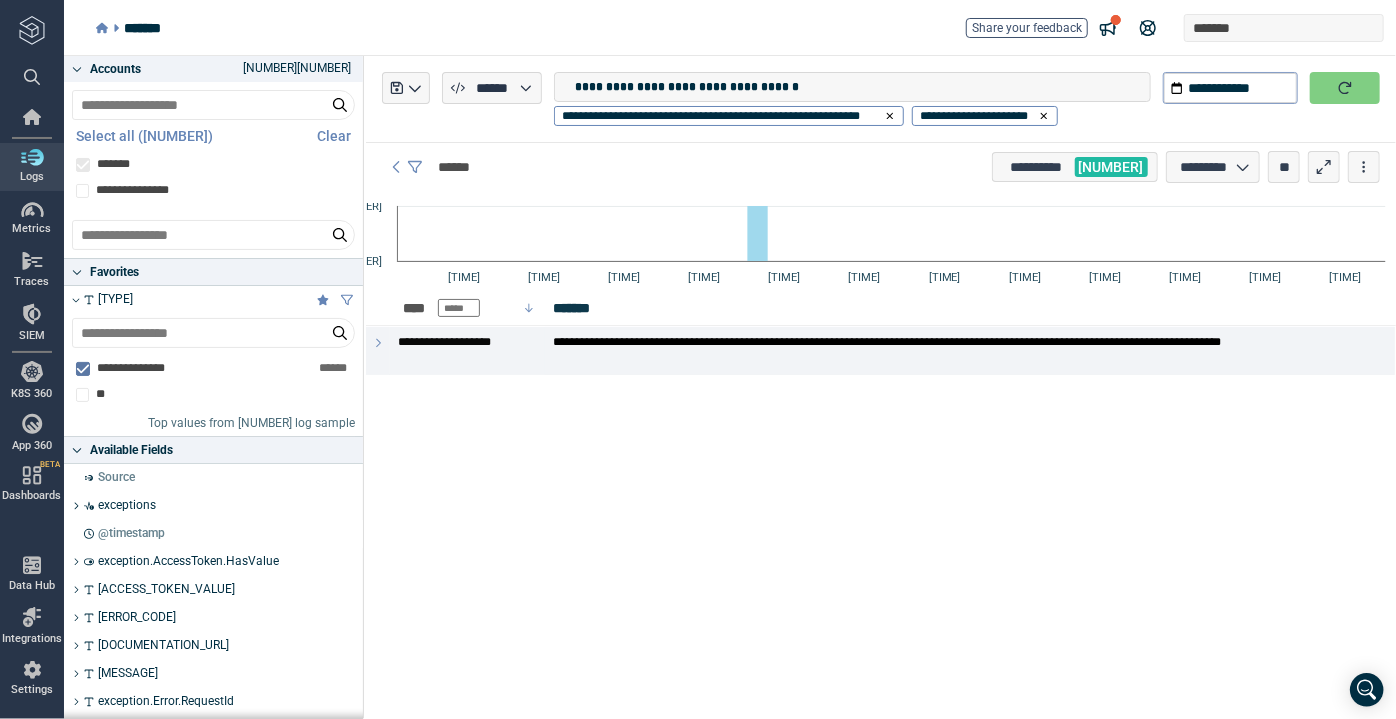 click on "**********" at bounding box center (862, 87) 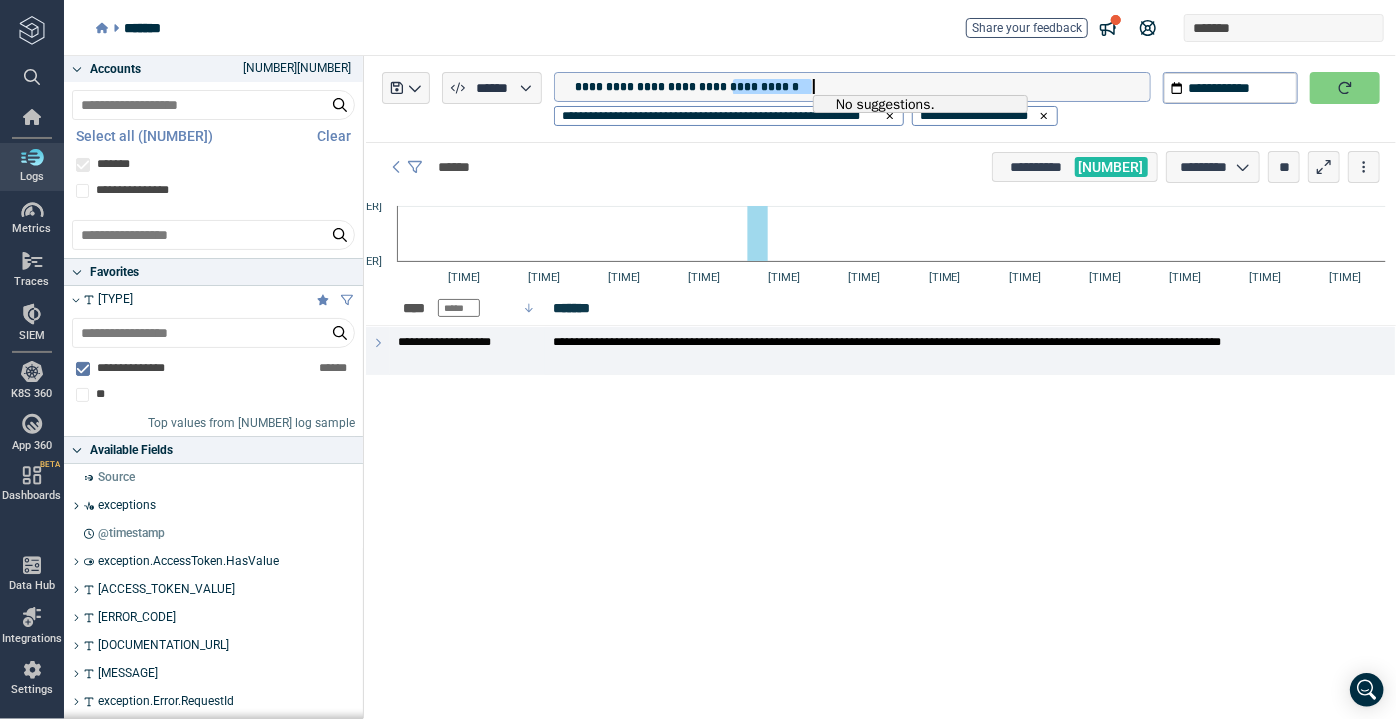 click on "**********" at bounding box center [862, 87] 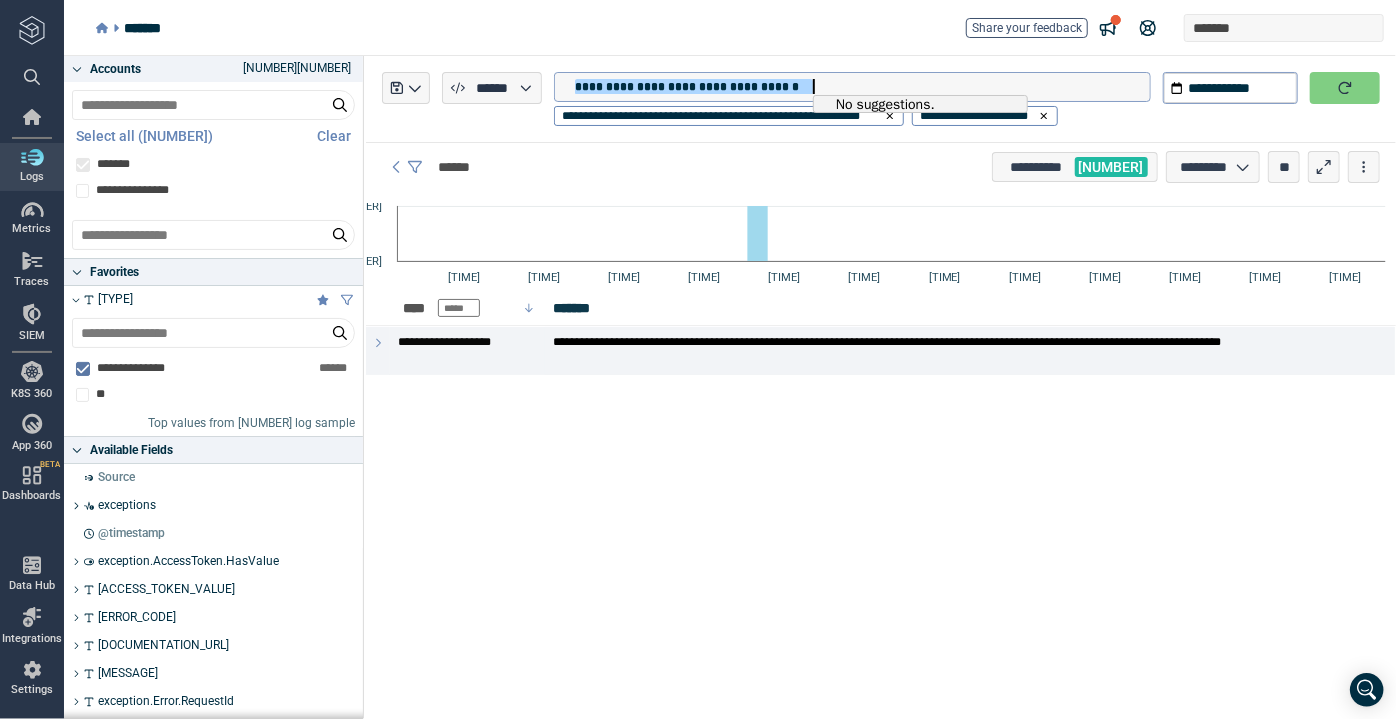 click on "**********" at bounding box center (862, 87) 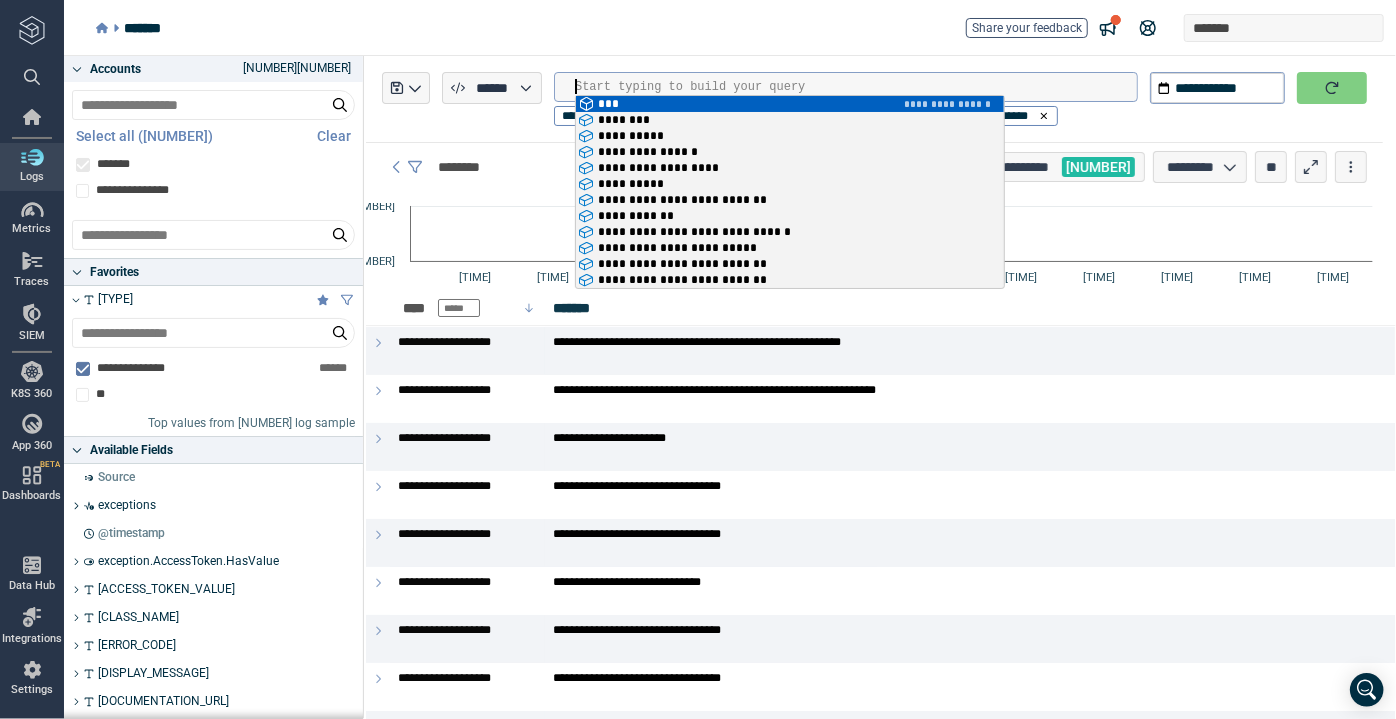 click on "******* Share your feedback *******" at bounding box center [740, 28] 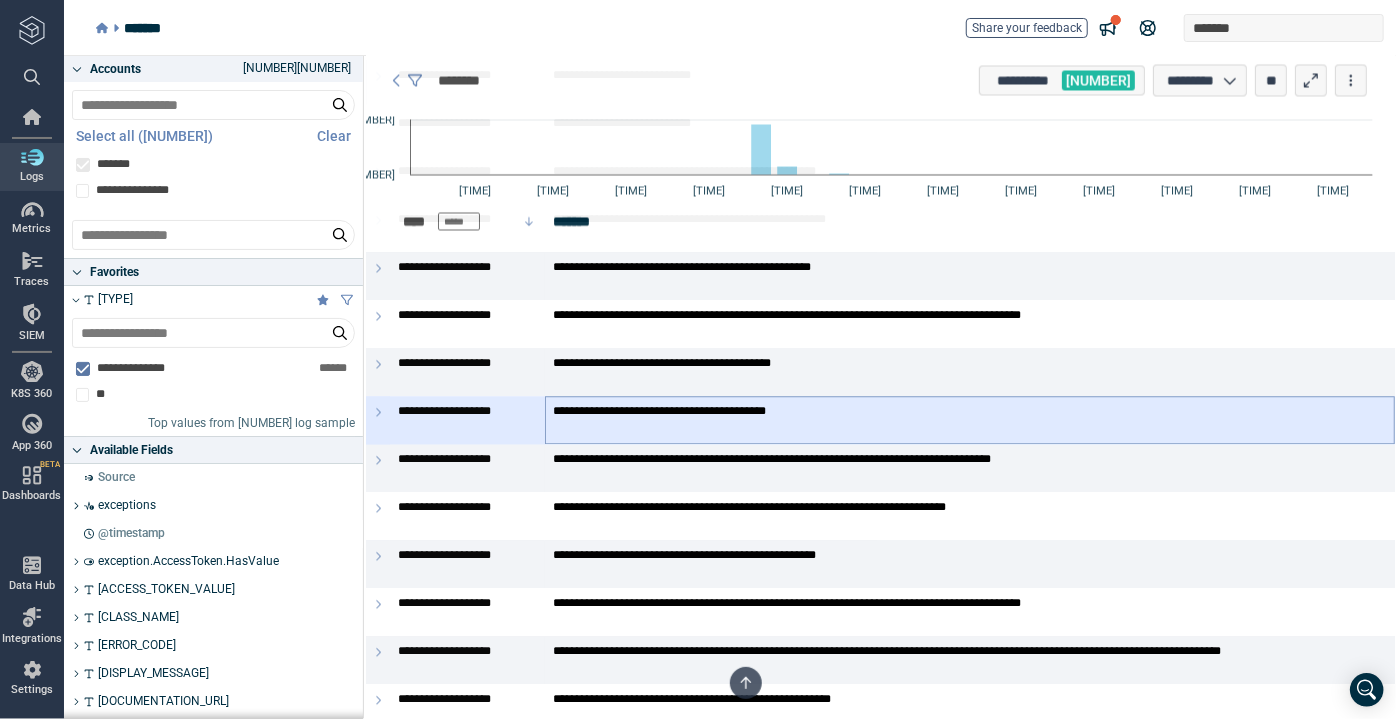 scroll, scrollTop: 2090, scrollLeft: 0, axis: vertical 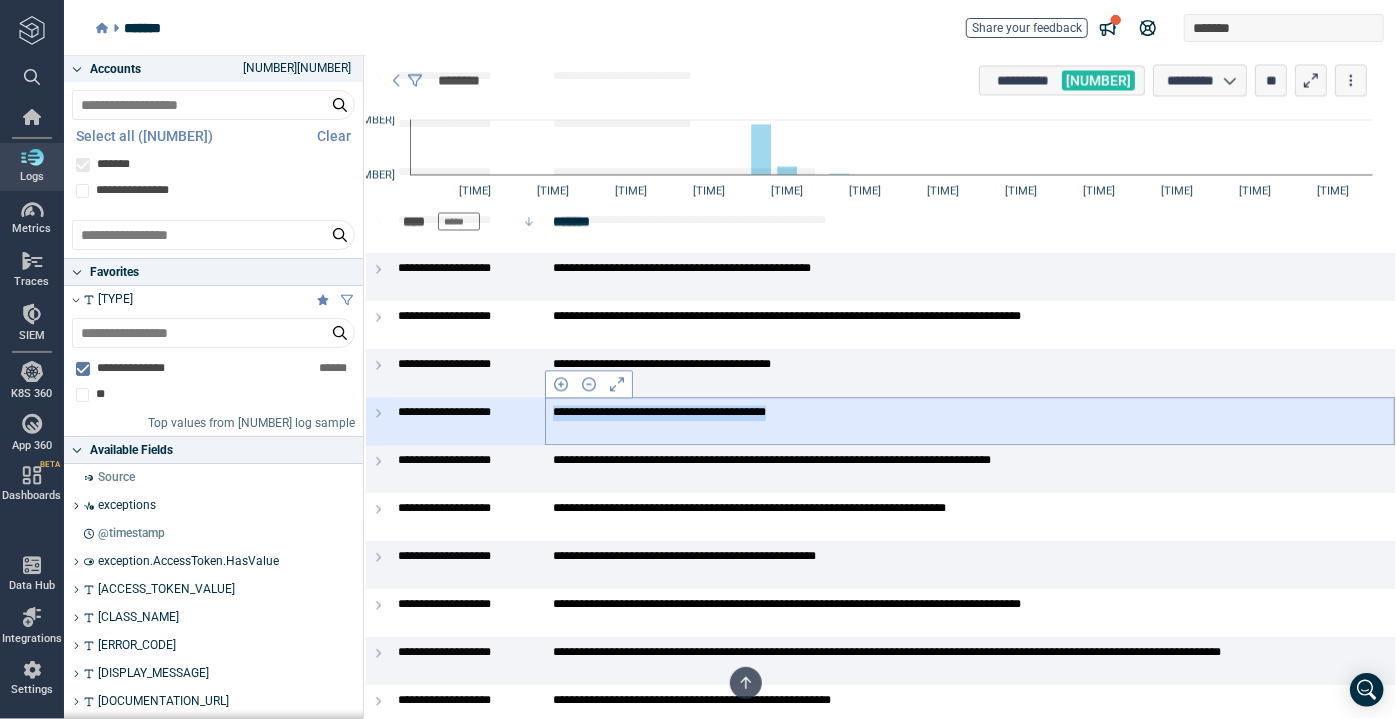 drag, startPoint x: 867, startPoint y: 412, endPoint x: 553, endPoint y: 411, distance: 314.0016 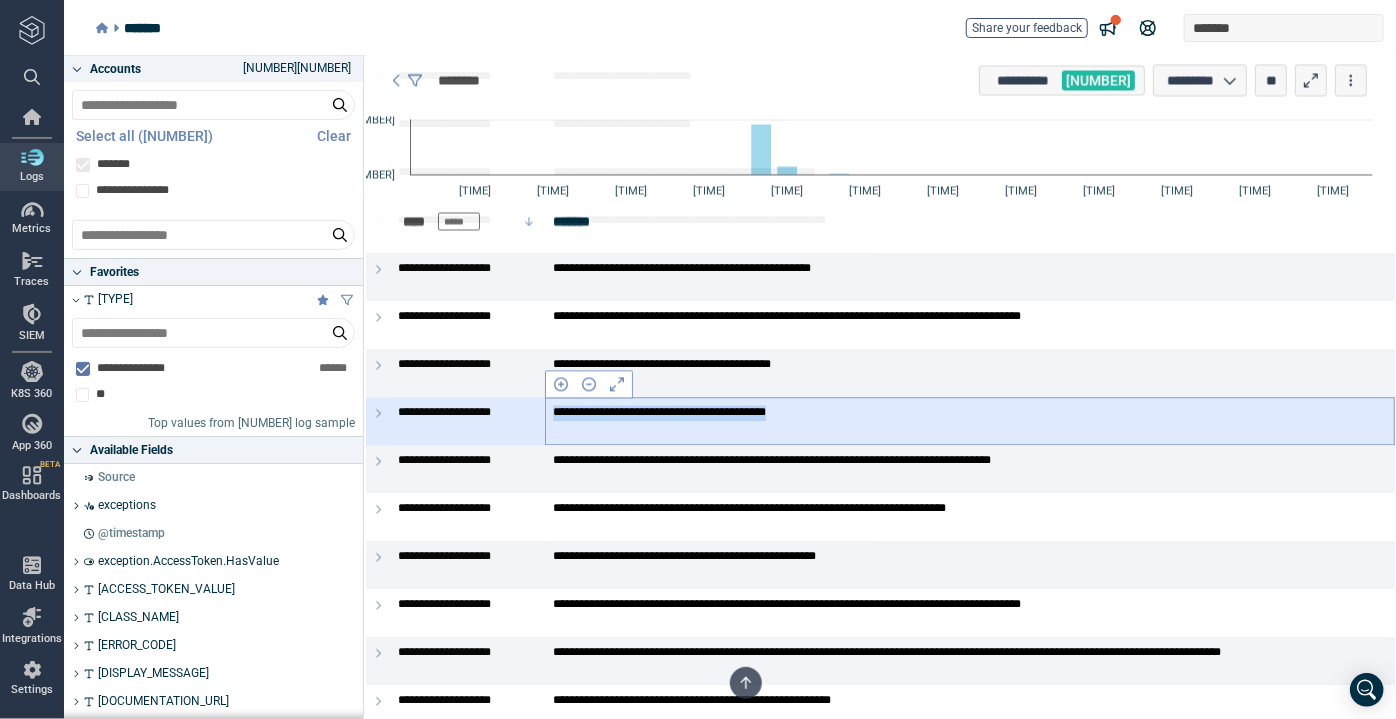 click on "**********" at bounding box center [963, 413] 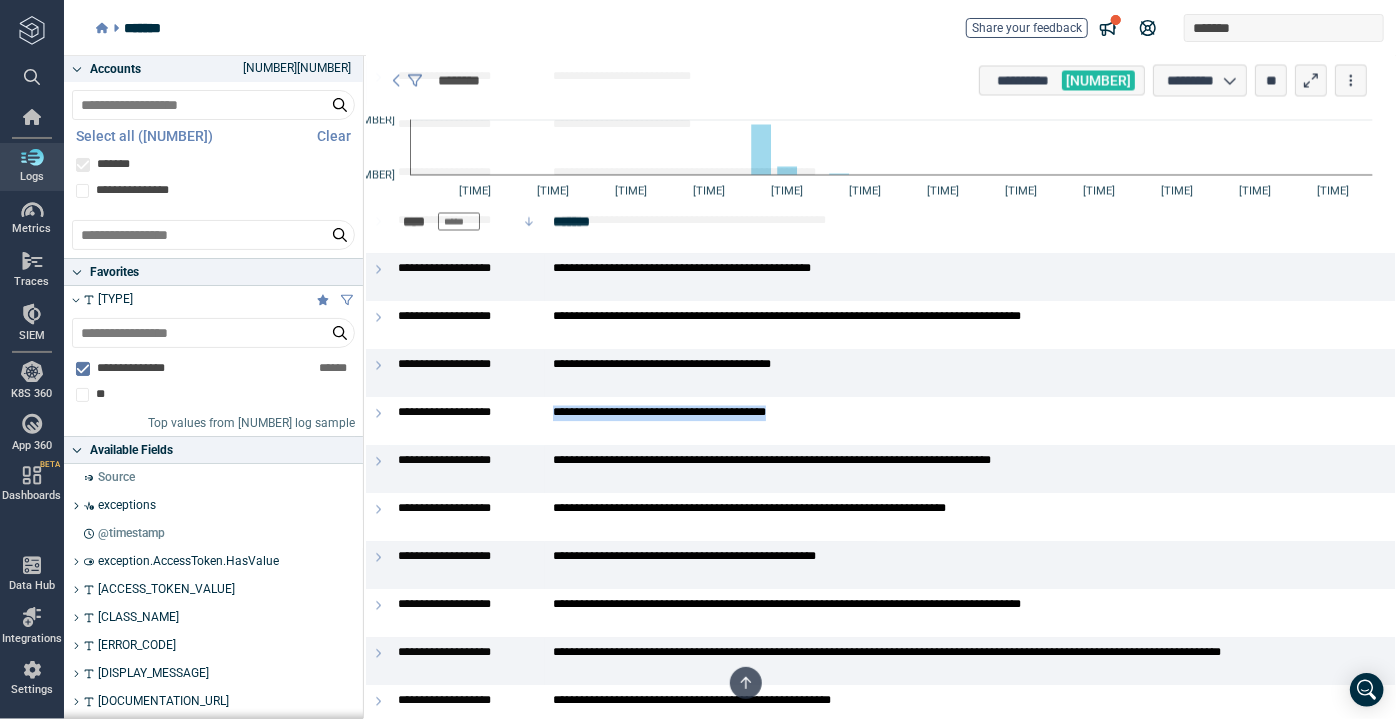 copy on "**********" 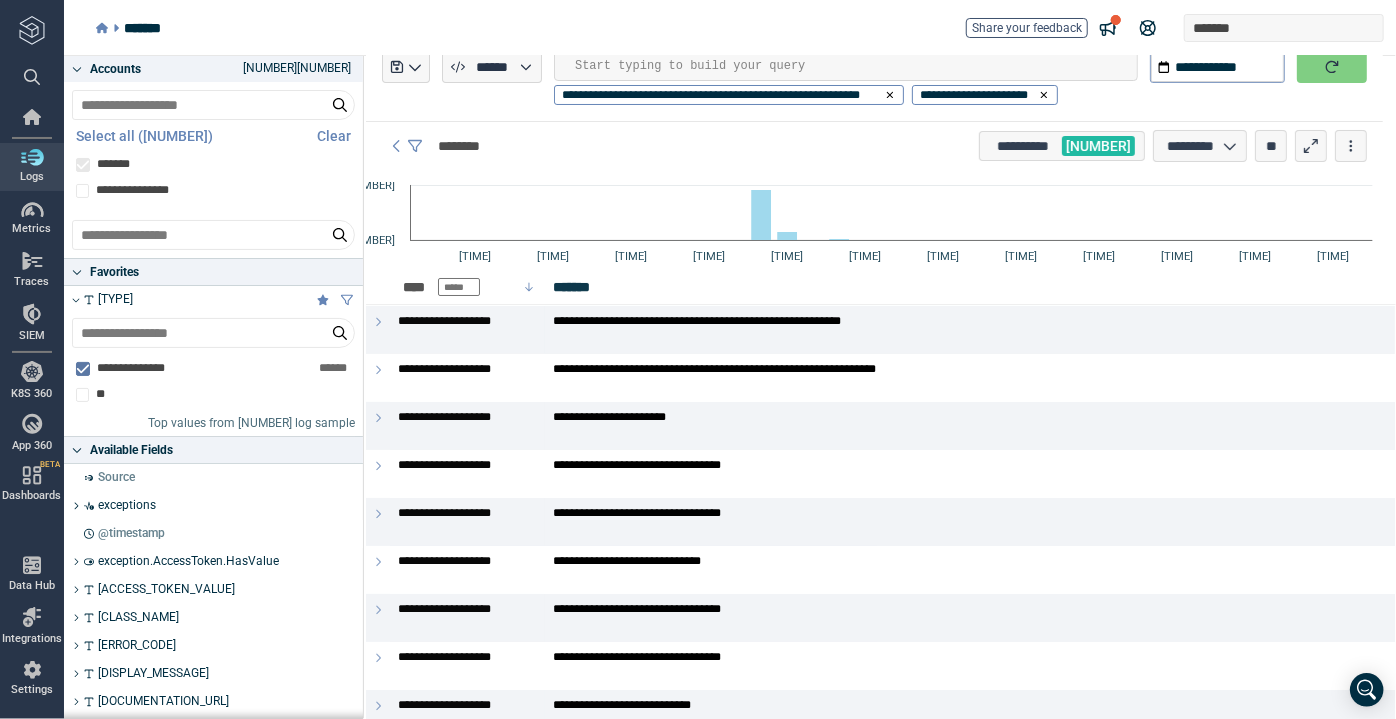 scroll, scrollTop: 0, scrollLeft: 0, axis: both 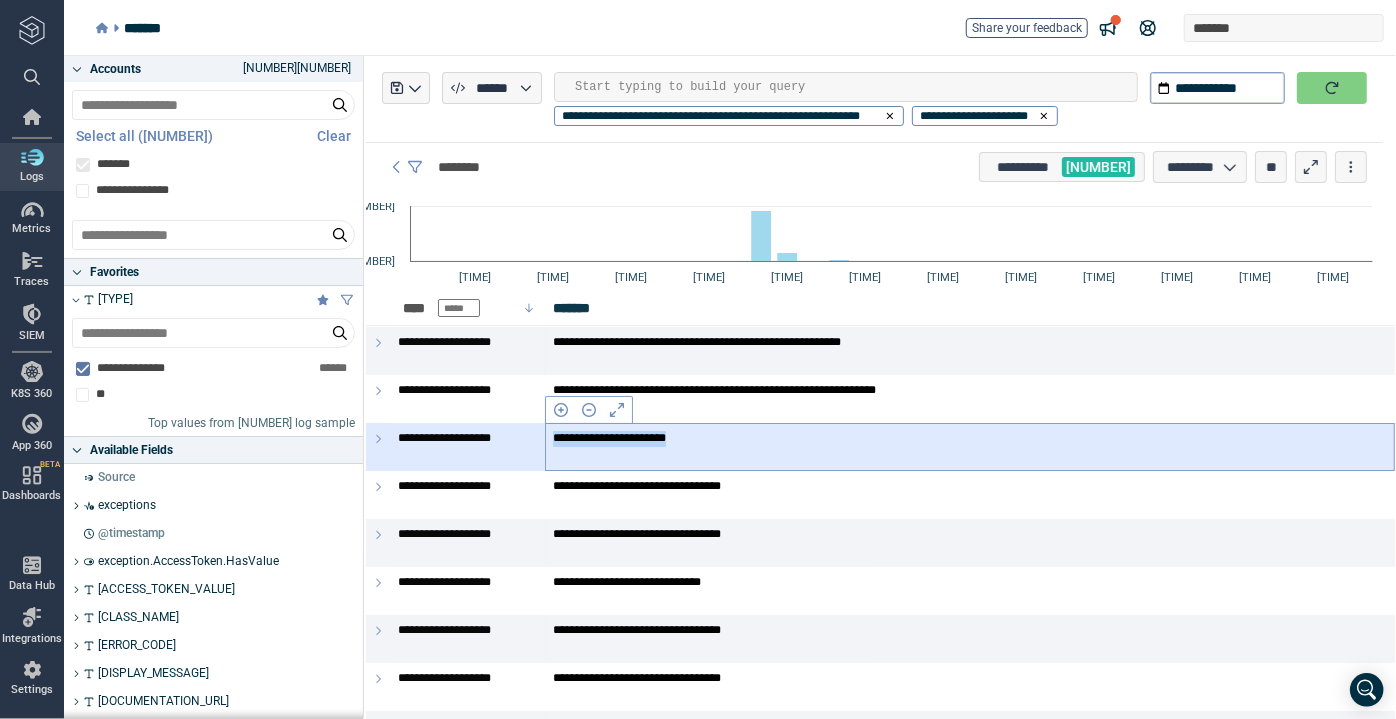 drag, startPoint x: 553, startPoint y: 437, endPoint x: 718, endPoint y: 439, distance: 165.01212 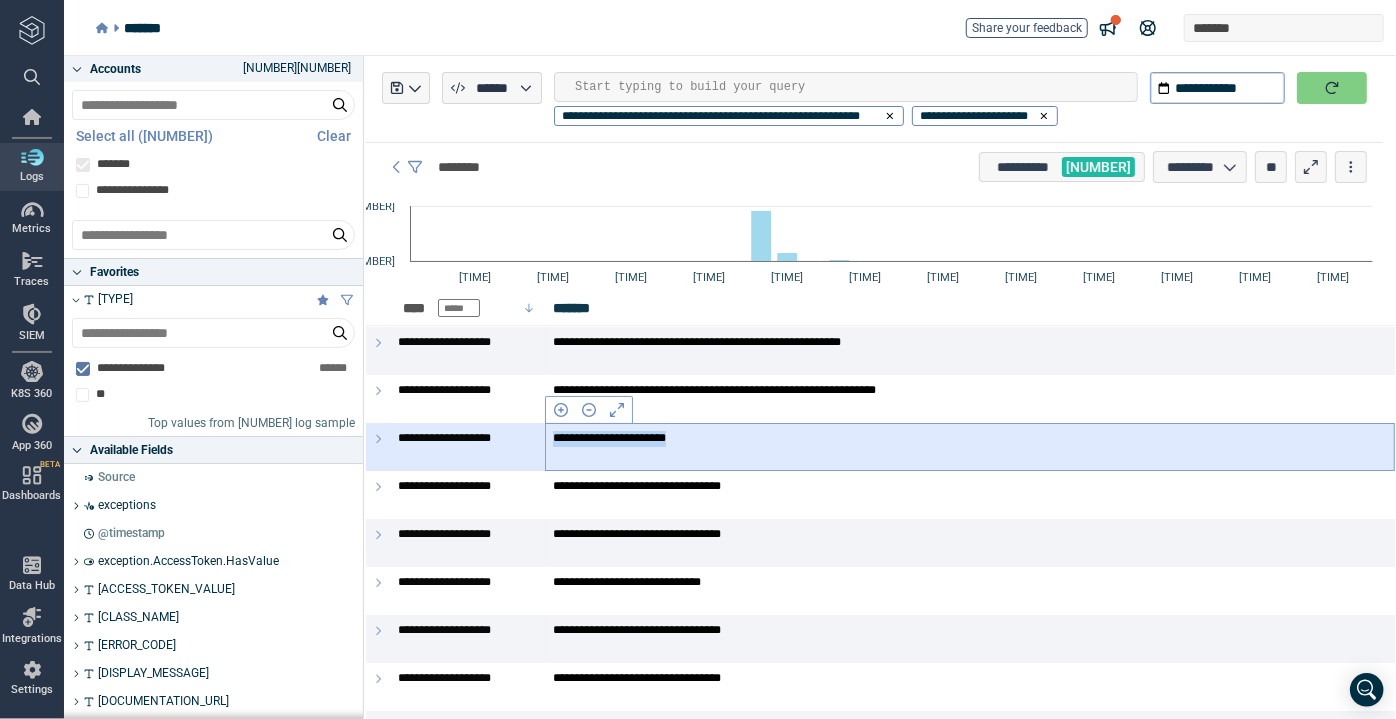 click on "**********" at bounding box center [963, 439] 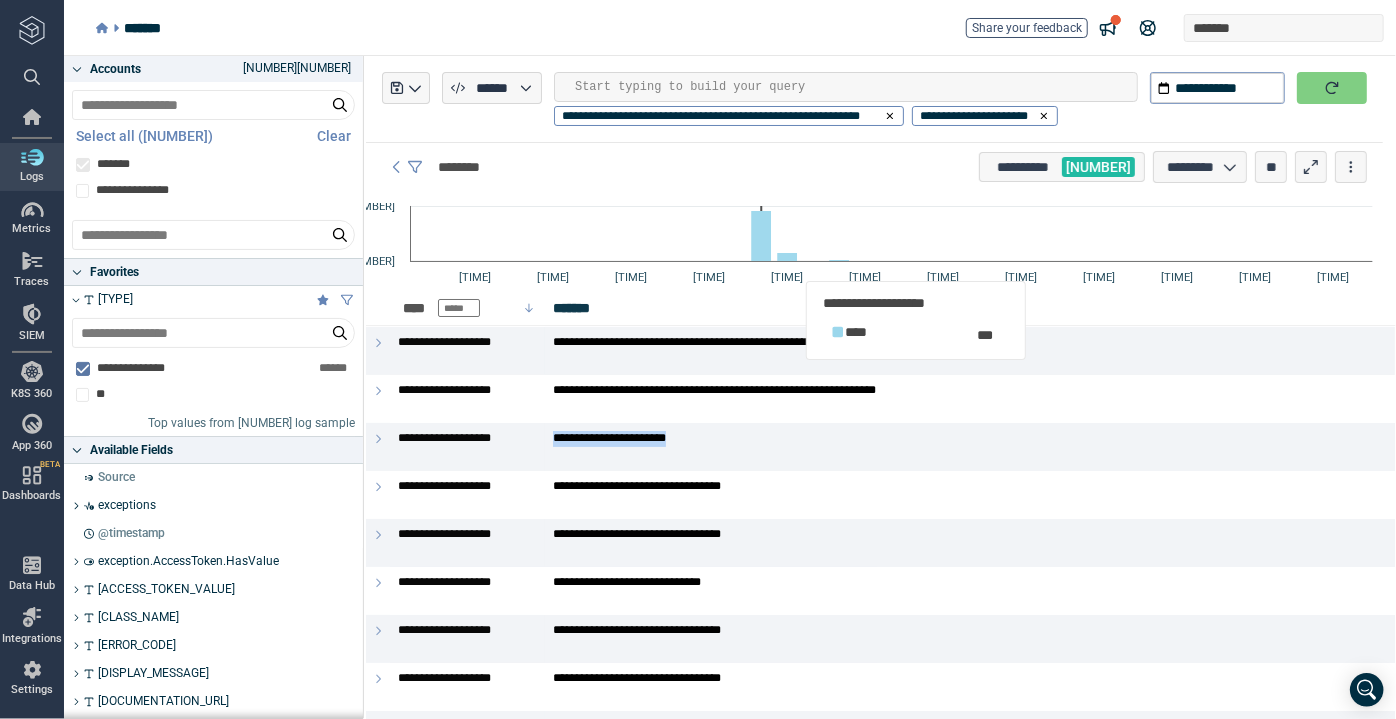 copy on "**********" 